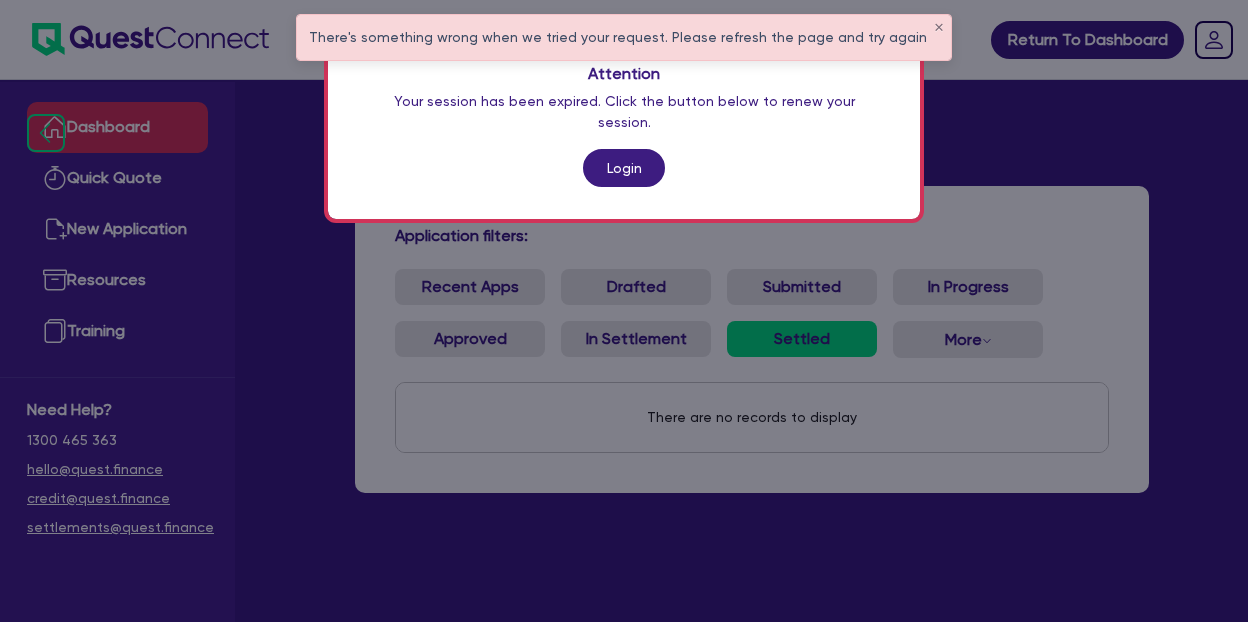 scroll, scrollTop: 0, scrollLeft: 0, axis: both 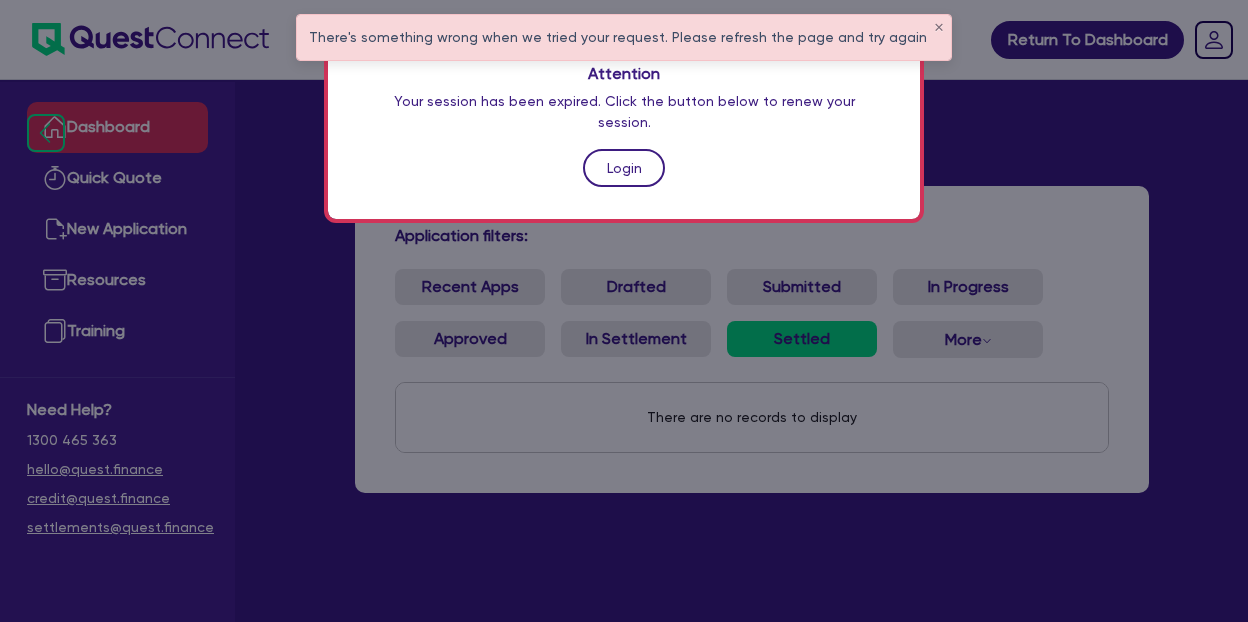click on "Login" at bounding box center (624, 168) 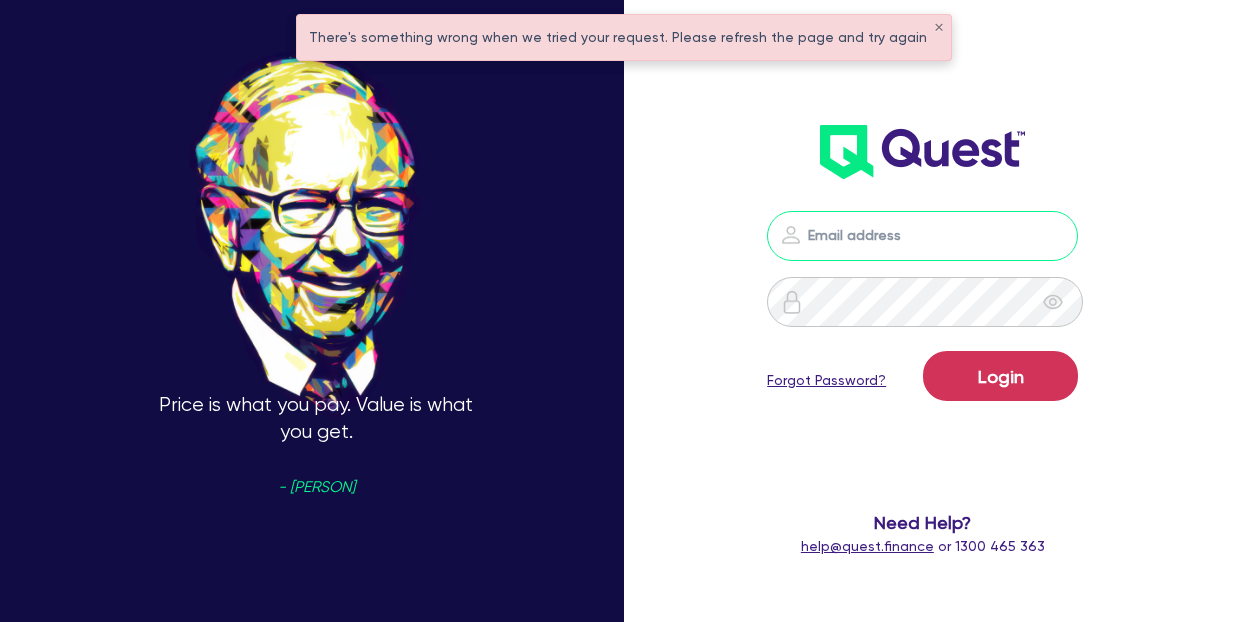 type on "[EMAIL]" 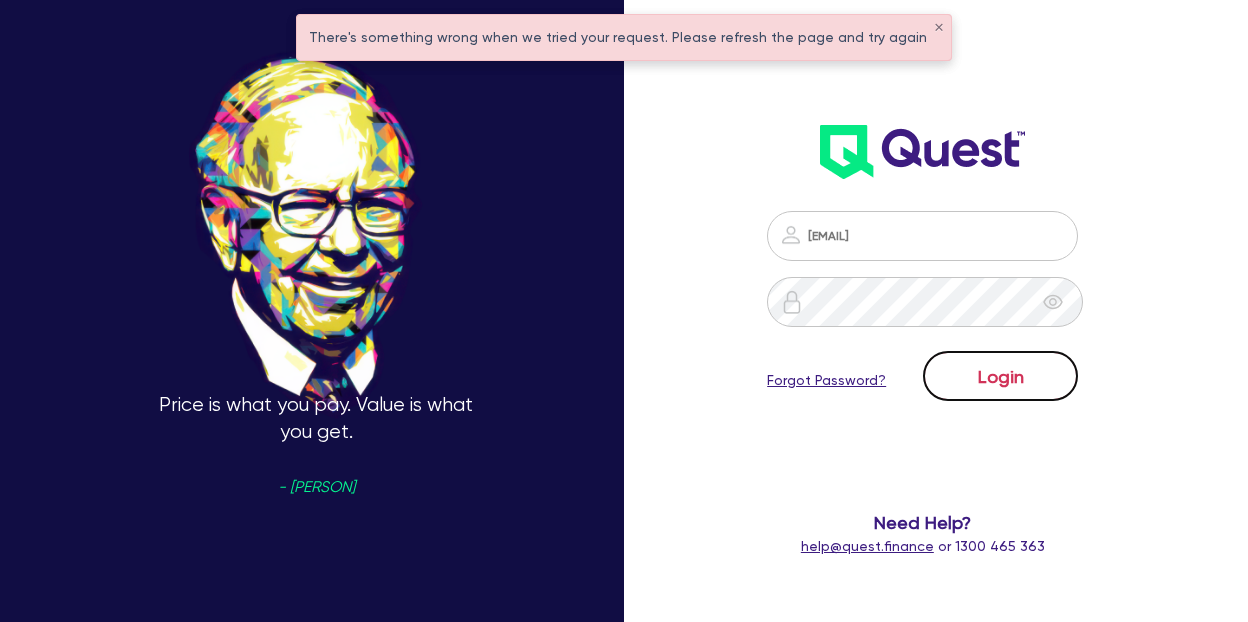 click on "Login" at bounding box center [1000, 376] 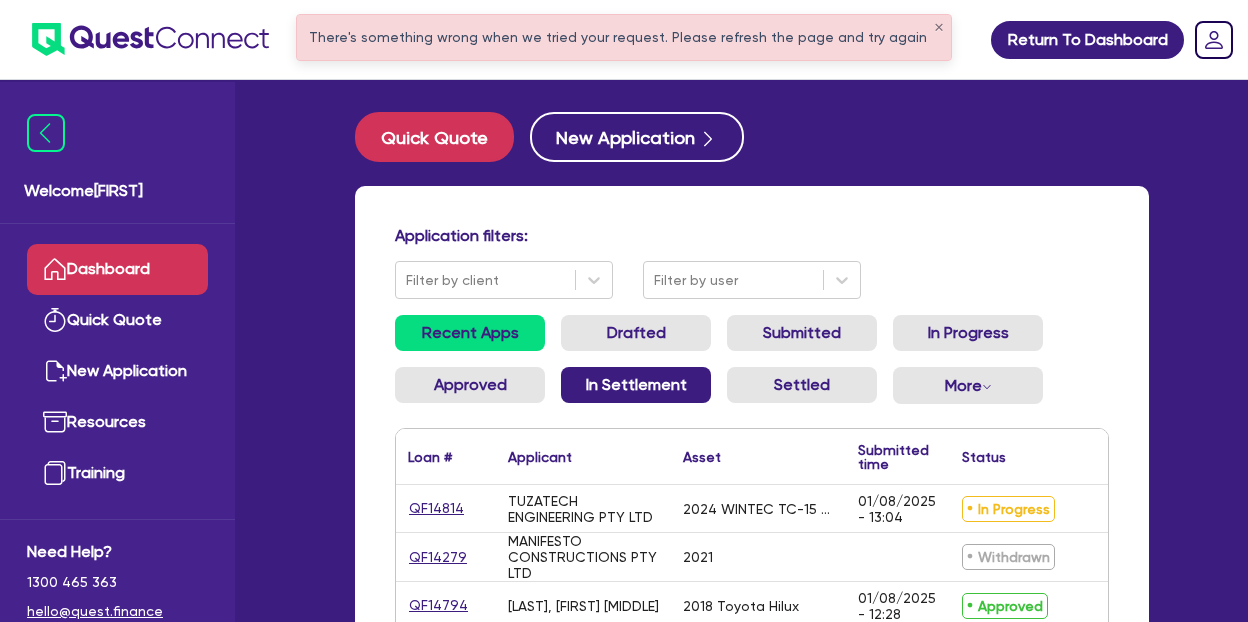 click on "In Settlement" at bounding box center [636, 385] 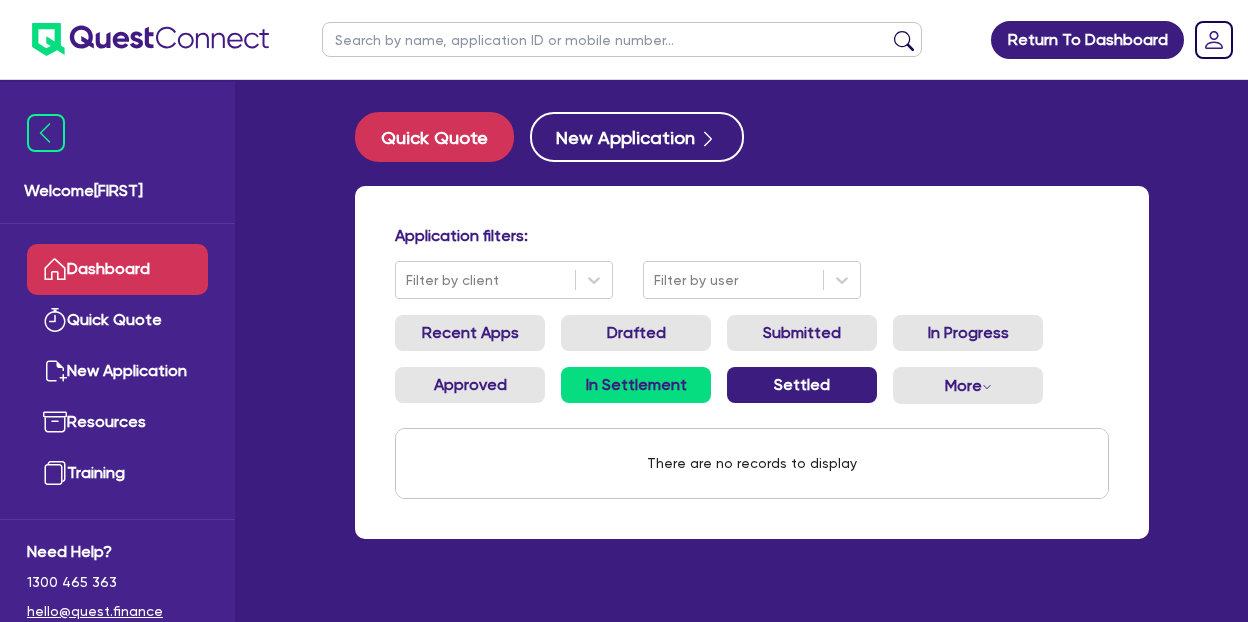 click on "Settled" at bounding box center [802, 385] 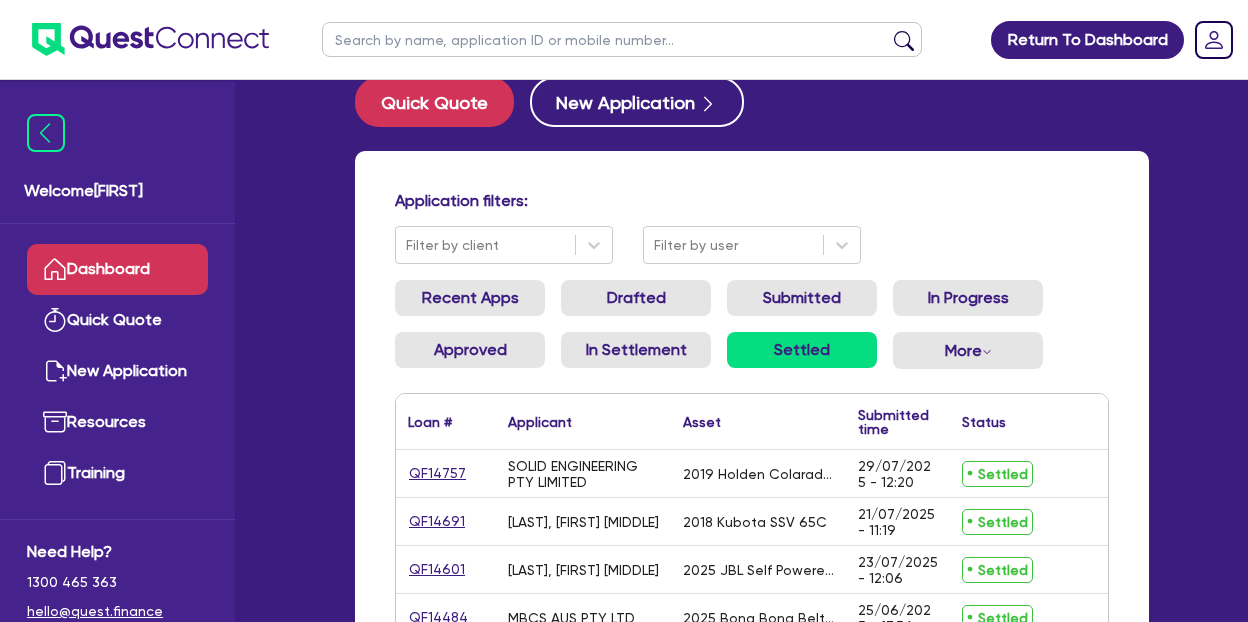 scroll, scrollTop: 0, scrollLeft: 0, axis: both 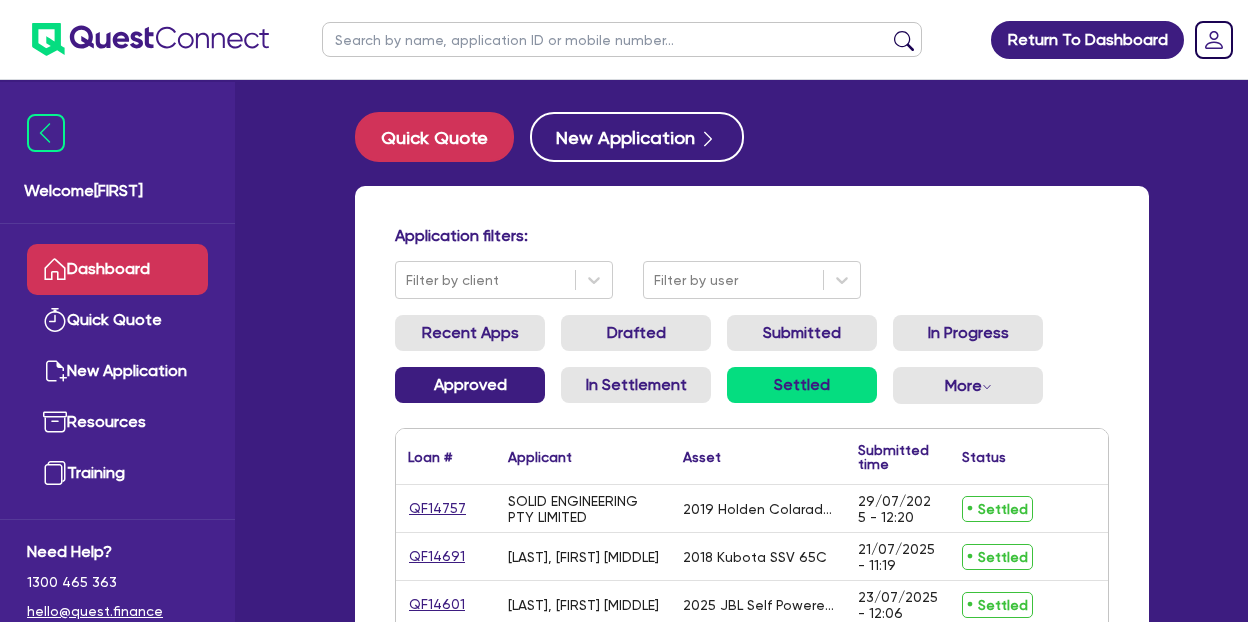 click on "Approved" at bounding box center (470, 385) 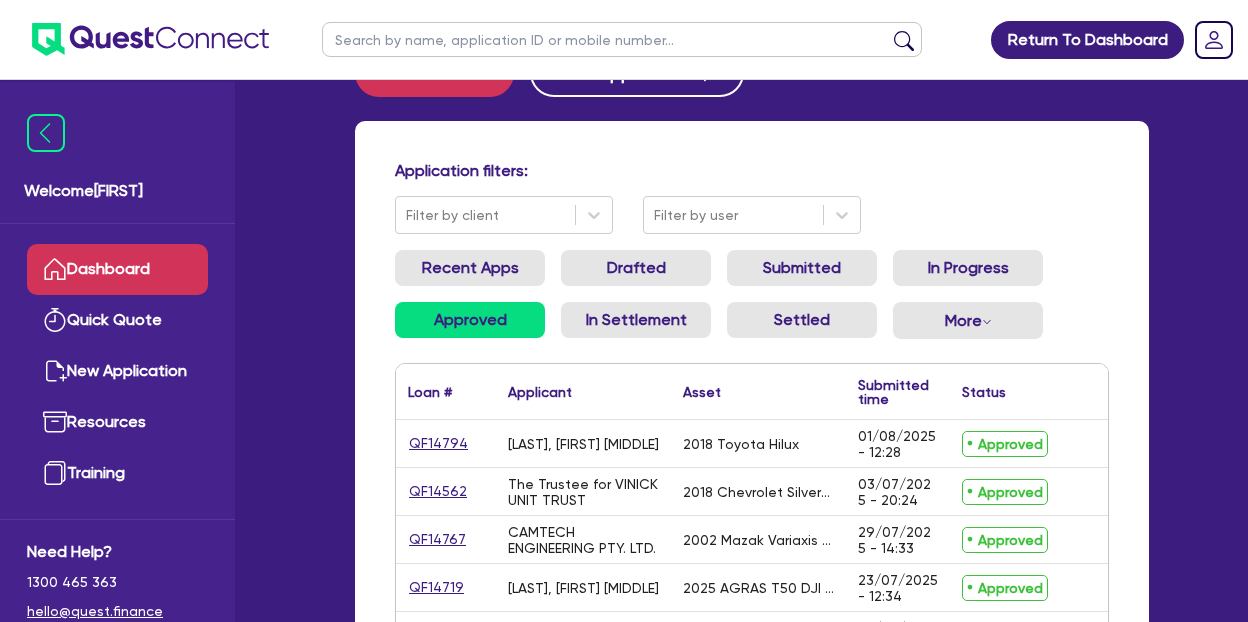 scroll, scrollTop: 100, scrollLeft: 0, axis: vertical 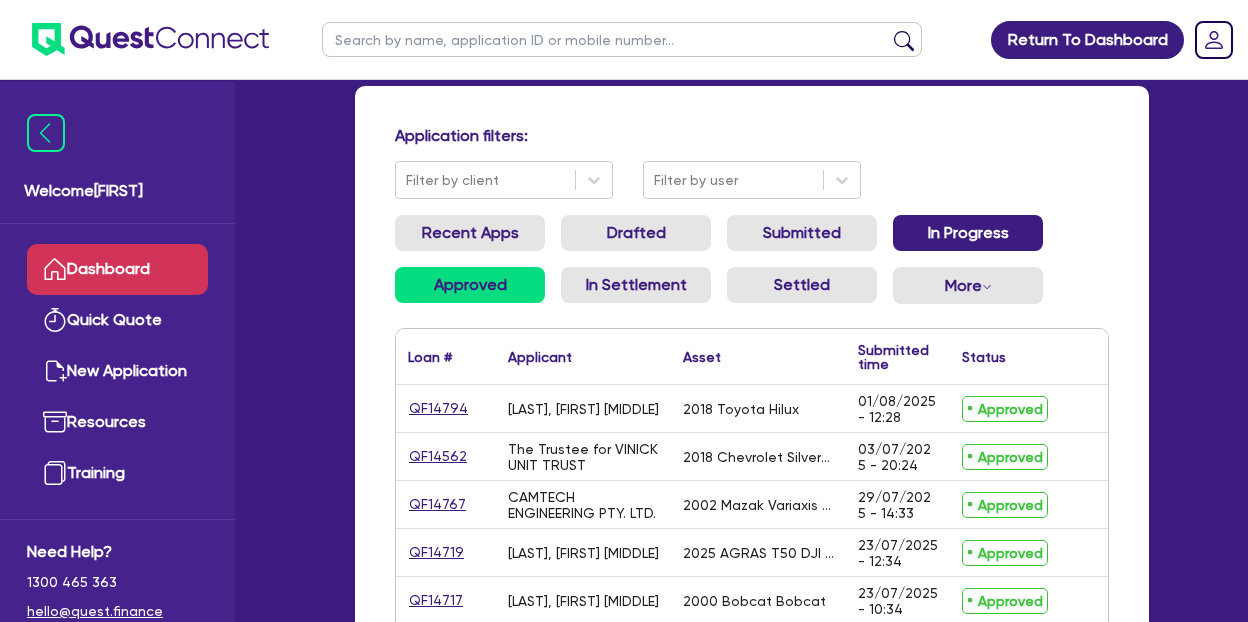 click on "In Progress" at bounding box center [968, 233] 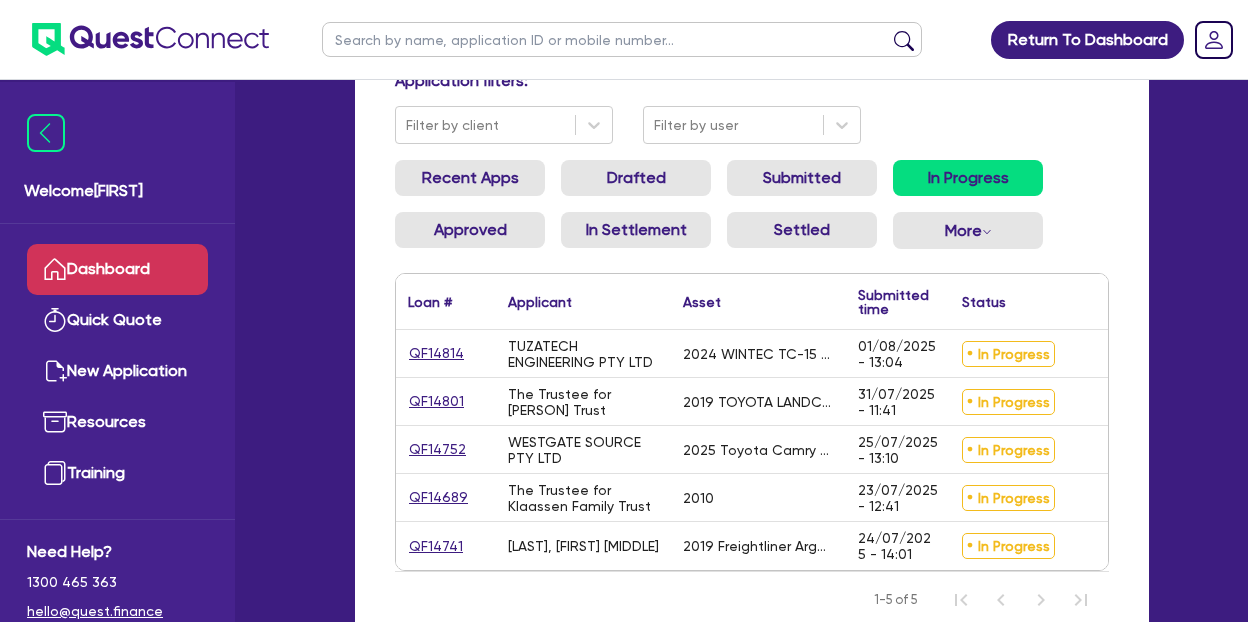 scroll, scrollTop: 200, scrollLeft: 0, axis: vertical 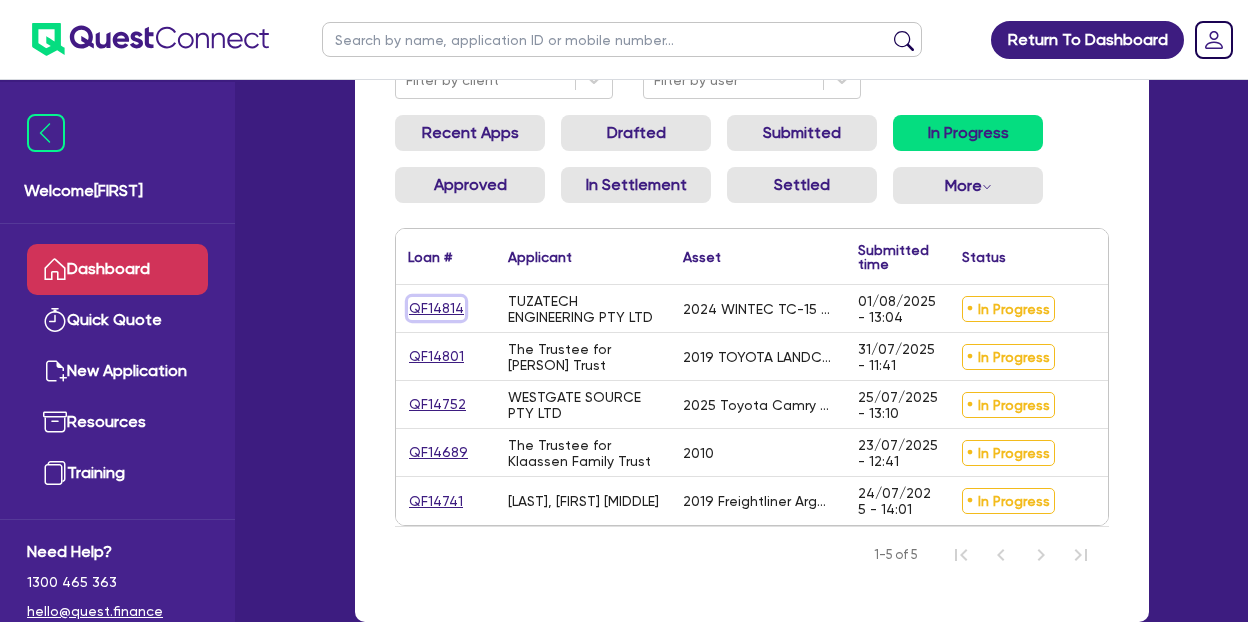 click on "QF14814" at bounding box center [436, 308] 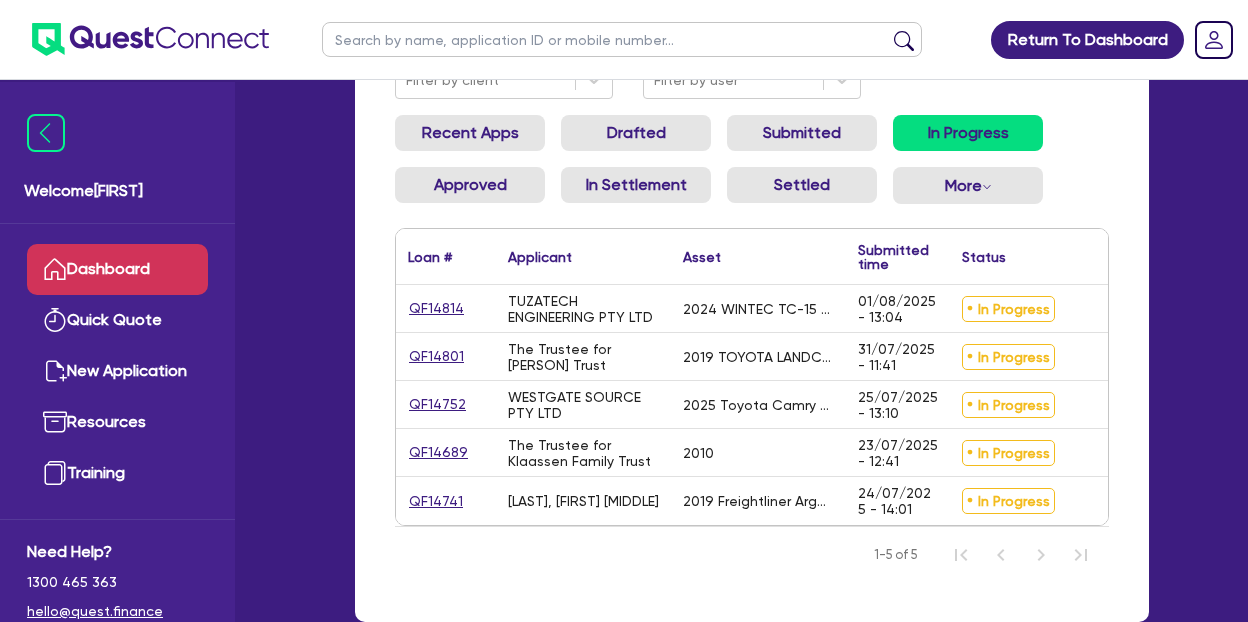 scroll, scrollTop: 0, scrollLeft: 0, axis: both 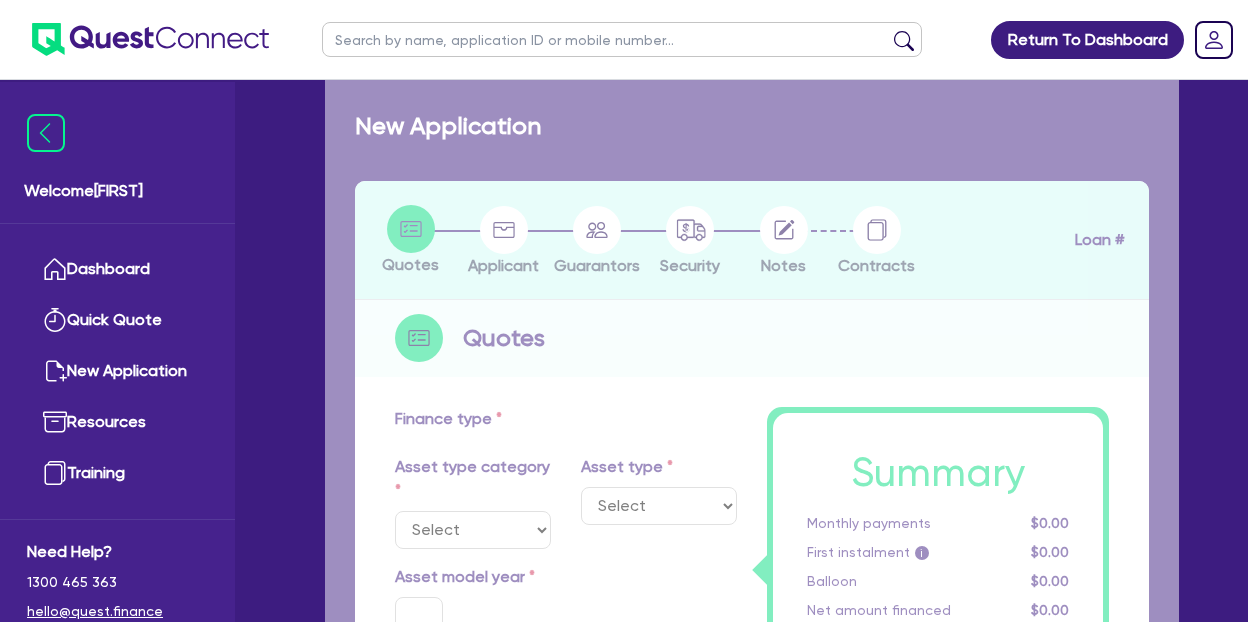 select on "SECONDARY_ASSETS" 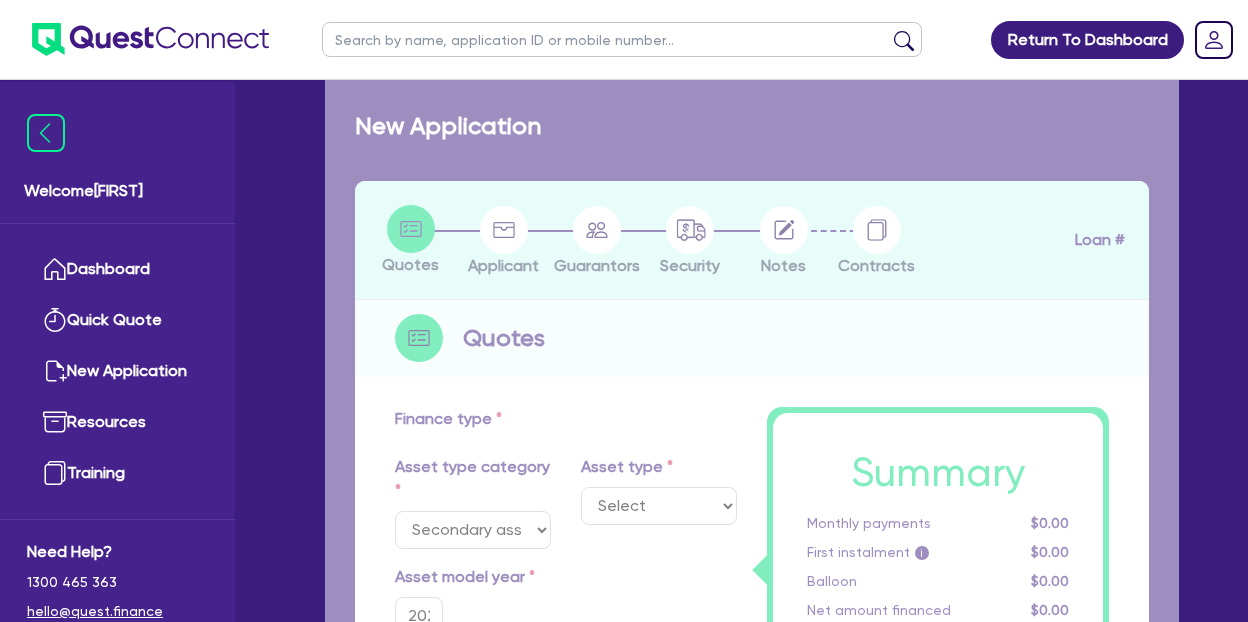 select on "CNC_AND_EDGE_BENDERS" 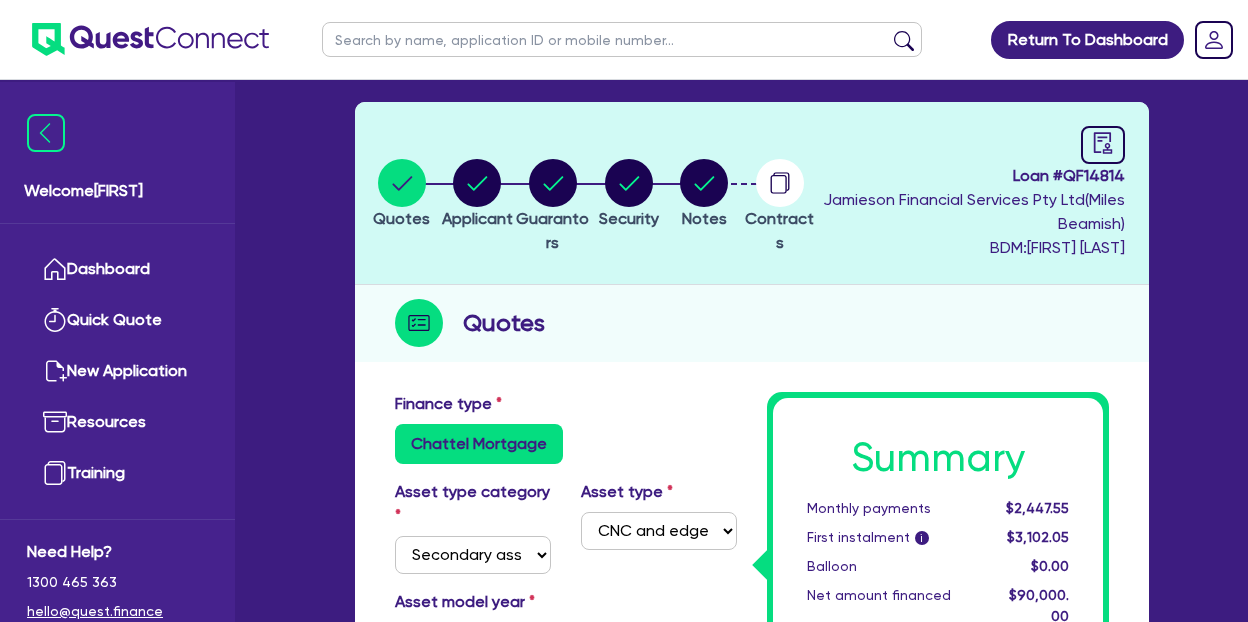 scroll, scrollTop: 78, scrollLeft: 0, axis: vertical 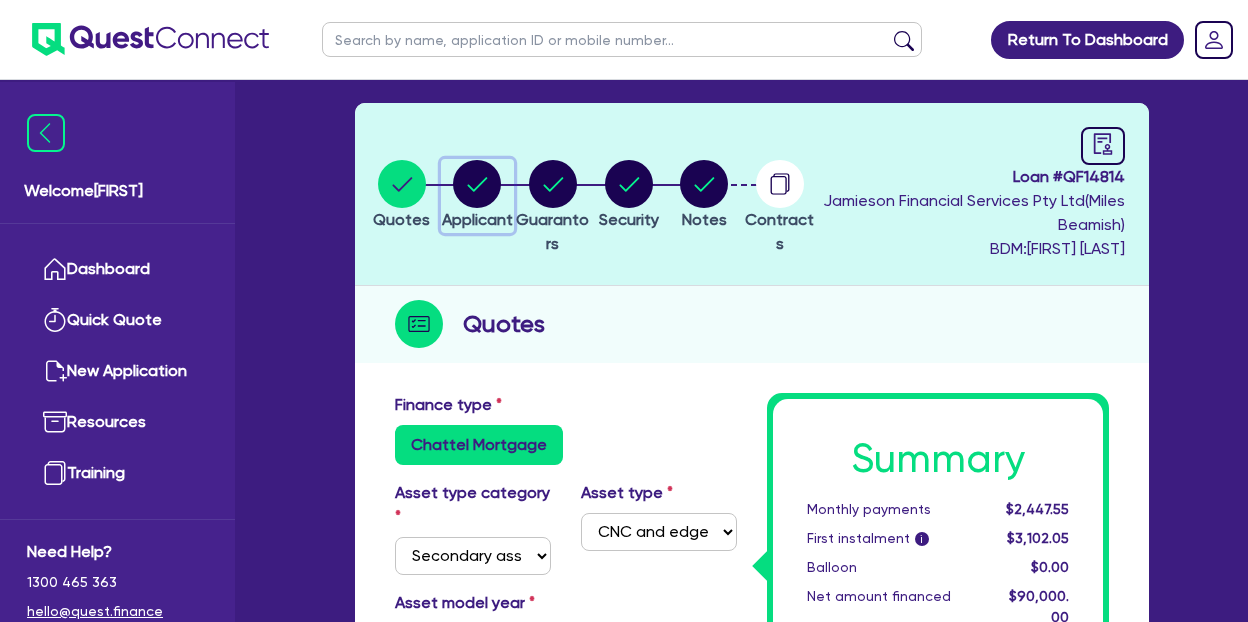 click 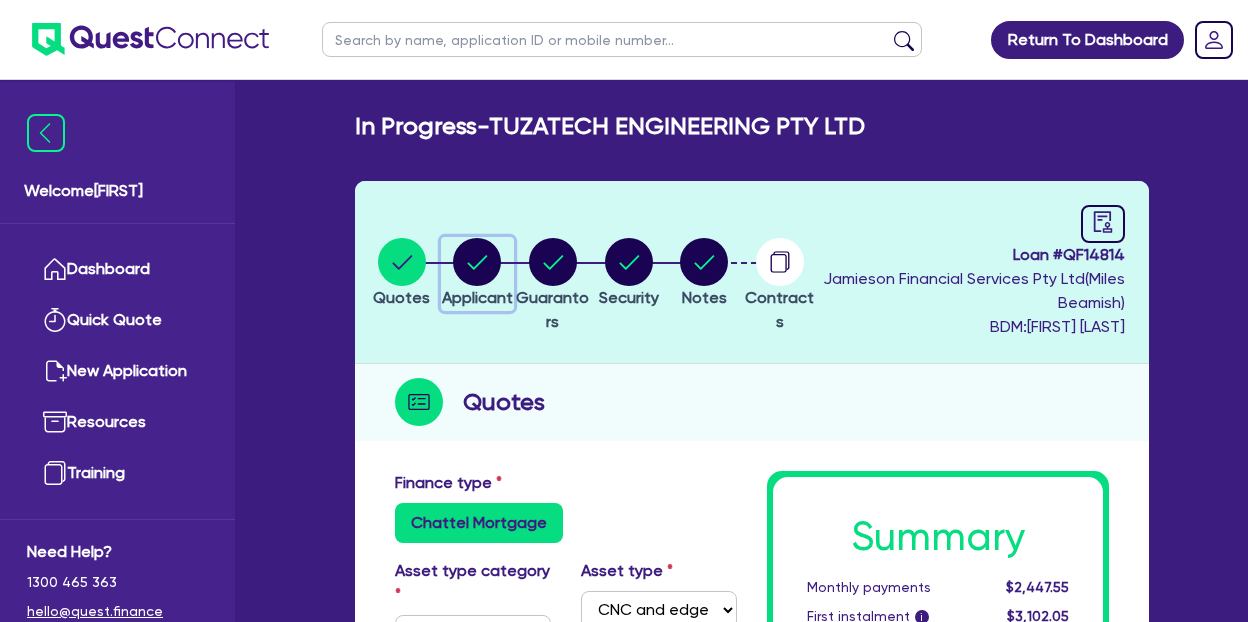select on "COMPANY" 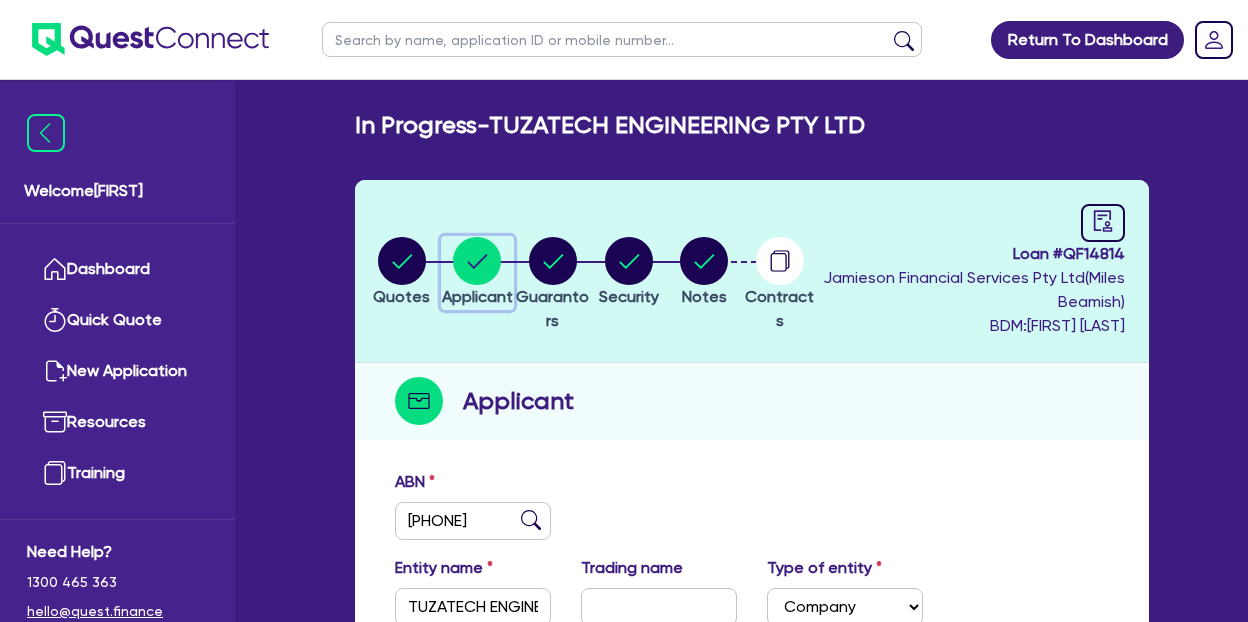 scroll, scrollTop: 0, scrollLeft: 0, axis: both 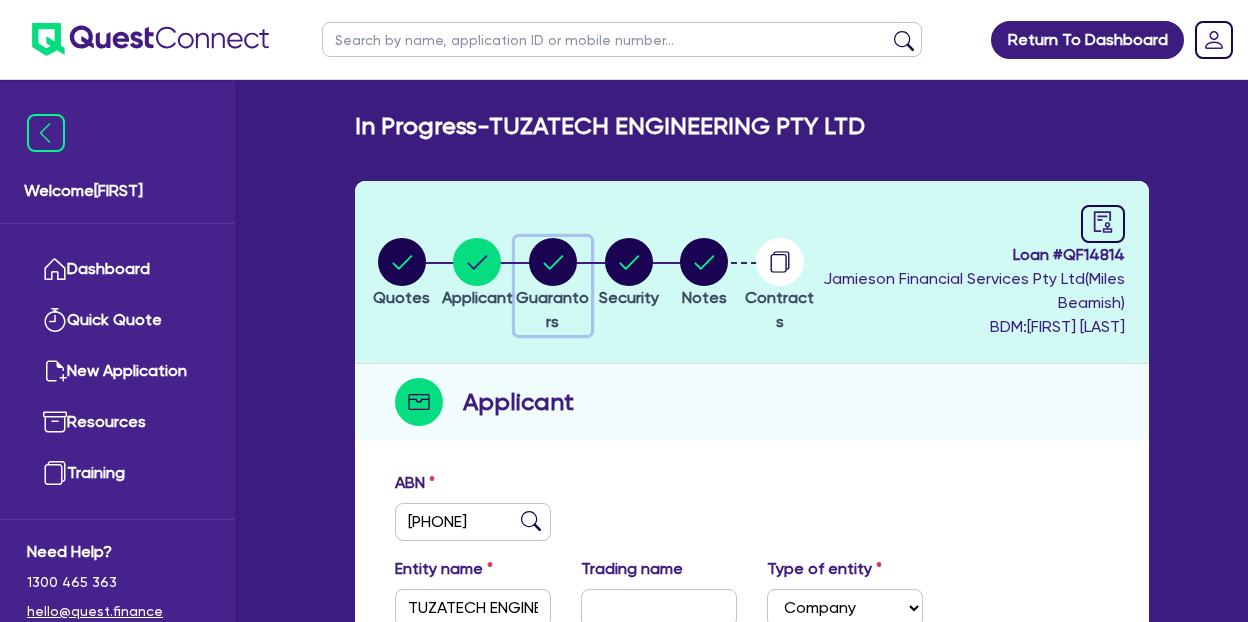 click 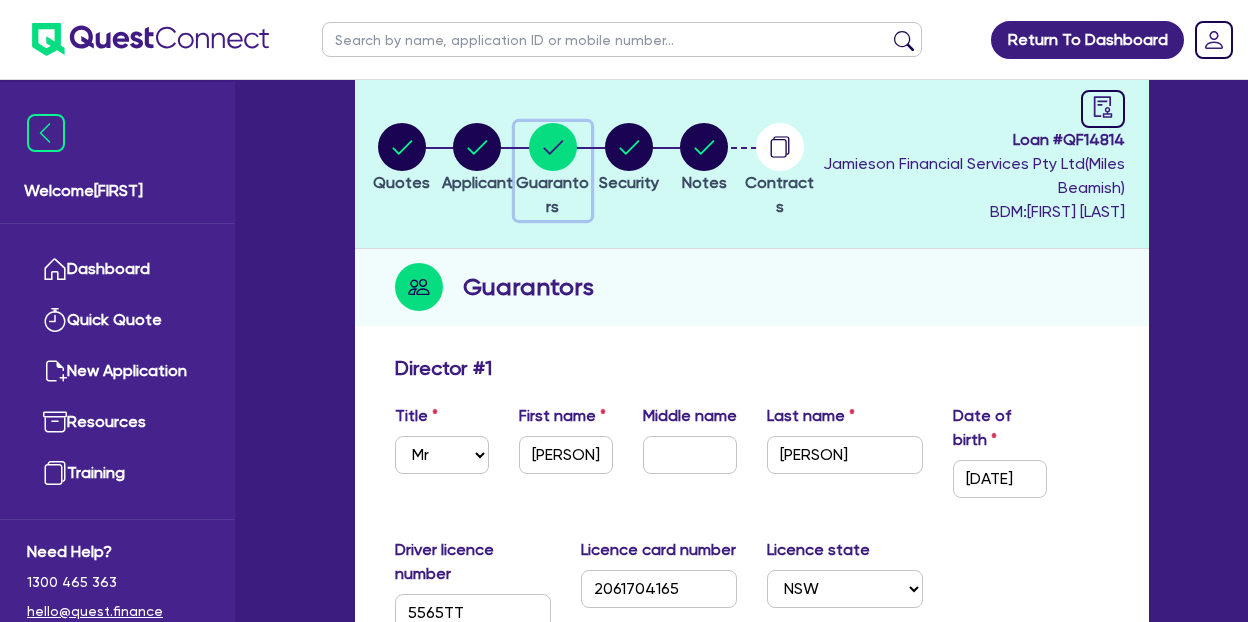 scroll, scrollTop: 0, scrollLeft: 0, axis: both 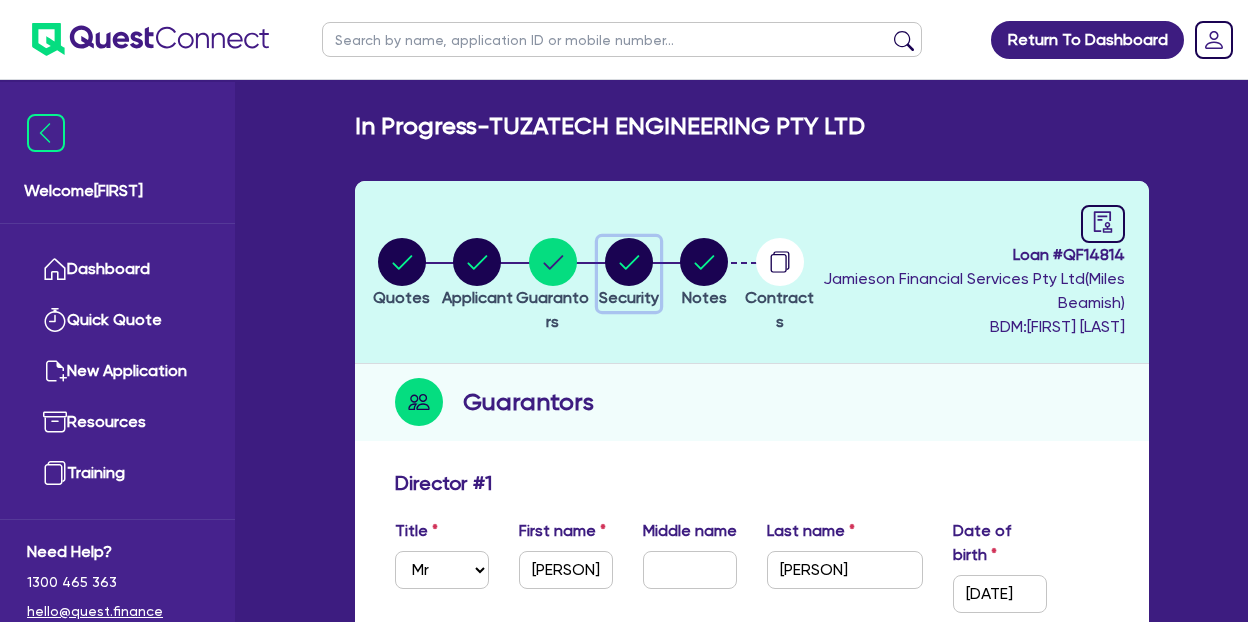 click 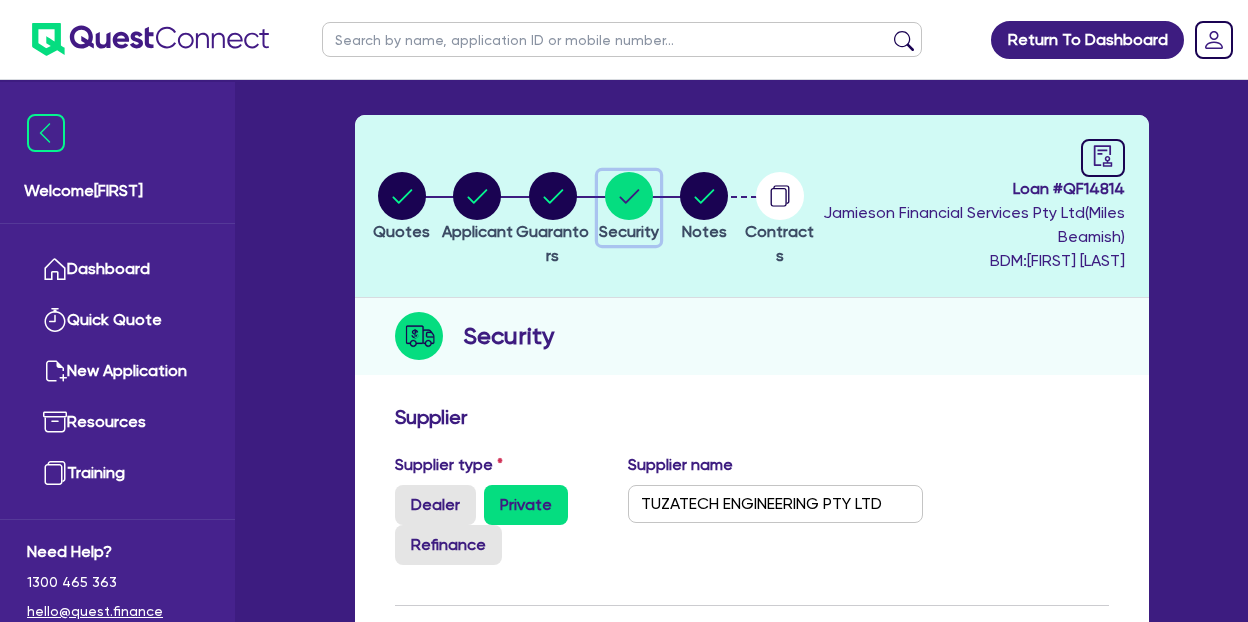 scroll, scrollTop: 36, scrollLeft: 0, axis: vertical 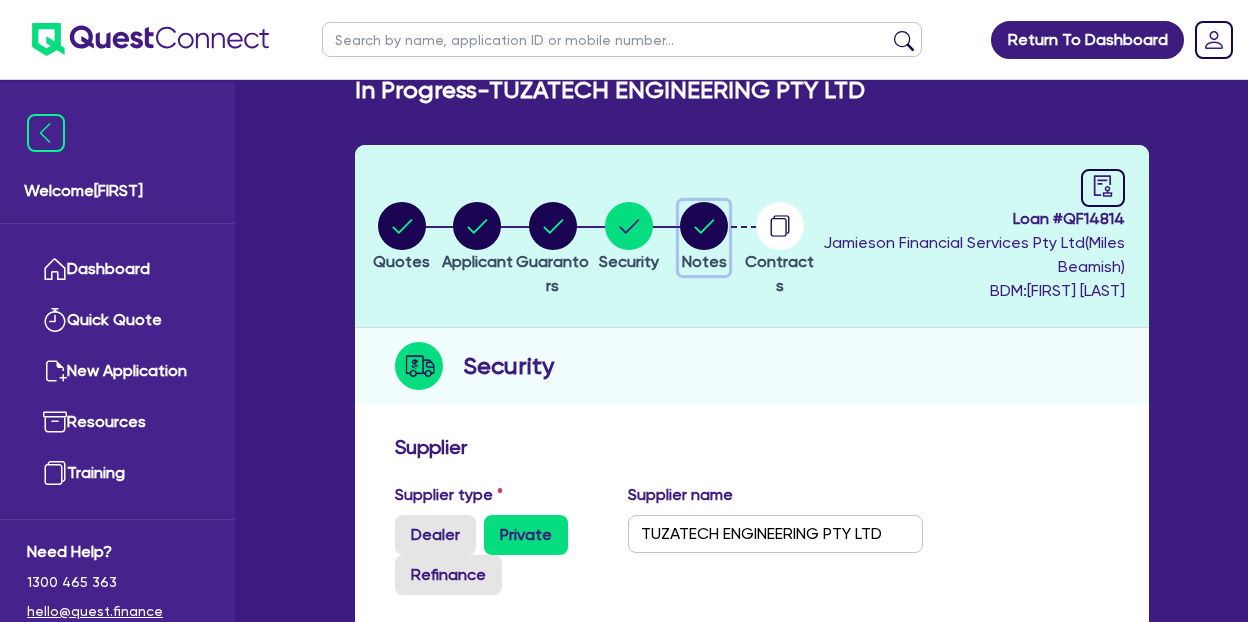 click 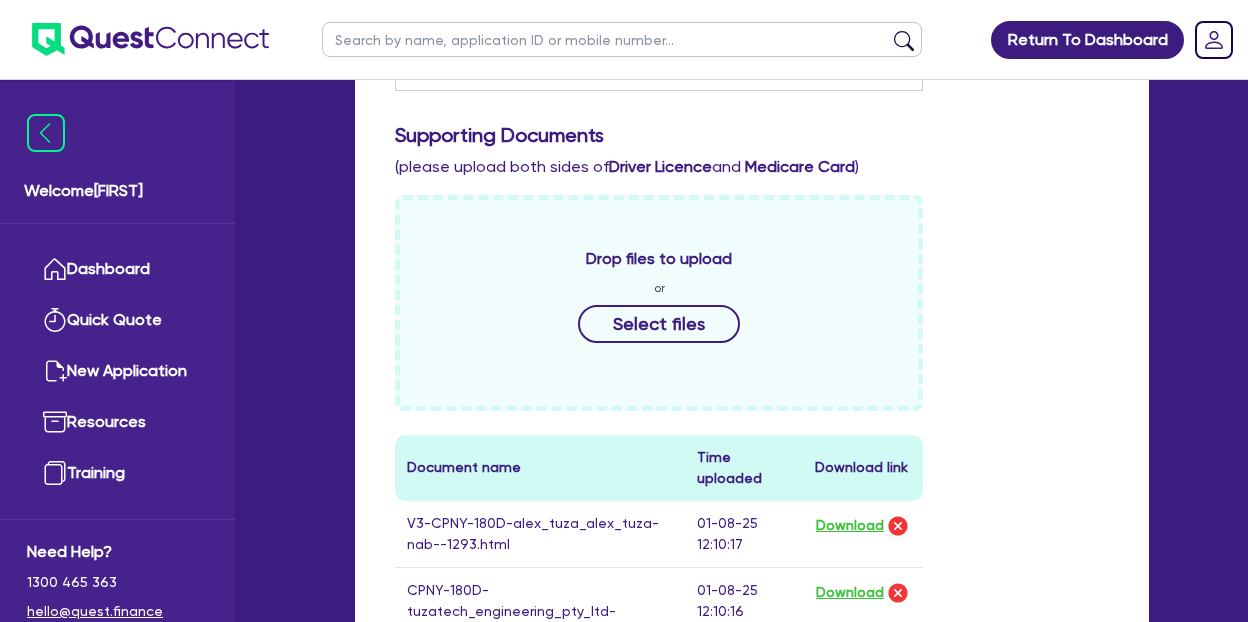 scroll, scrollTop: 800, scrollLeft: 0, axis: vertical 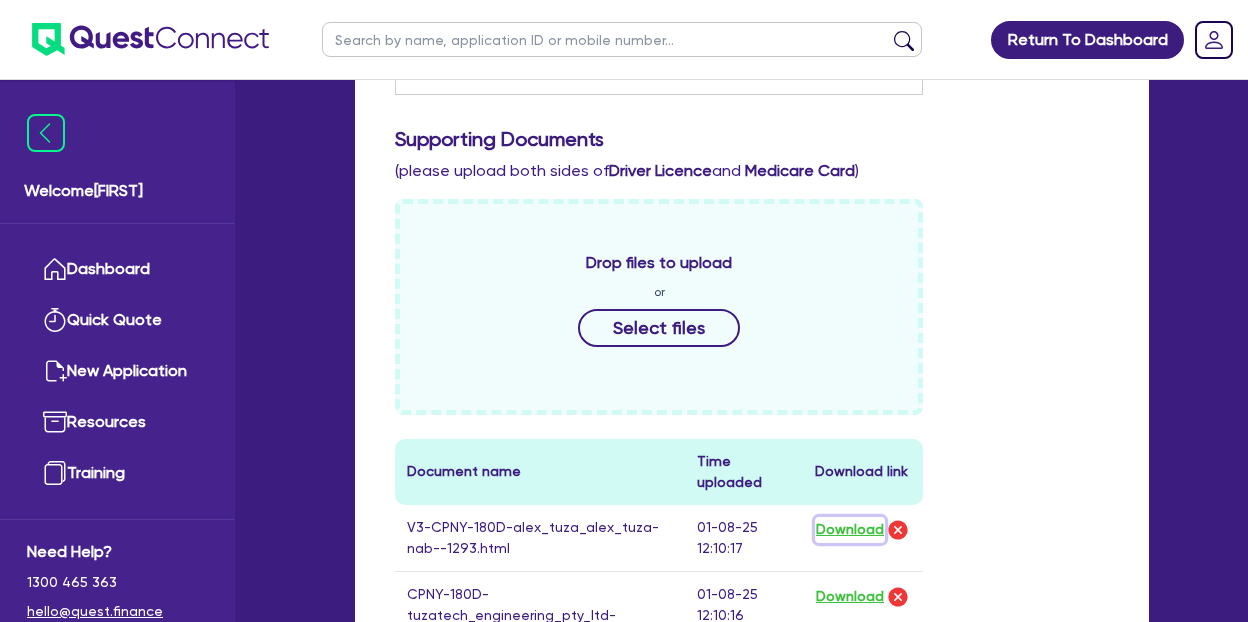 click on "Download" at bounding box center (850, 530) 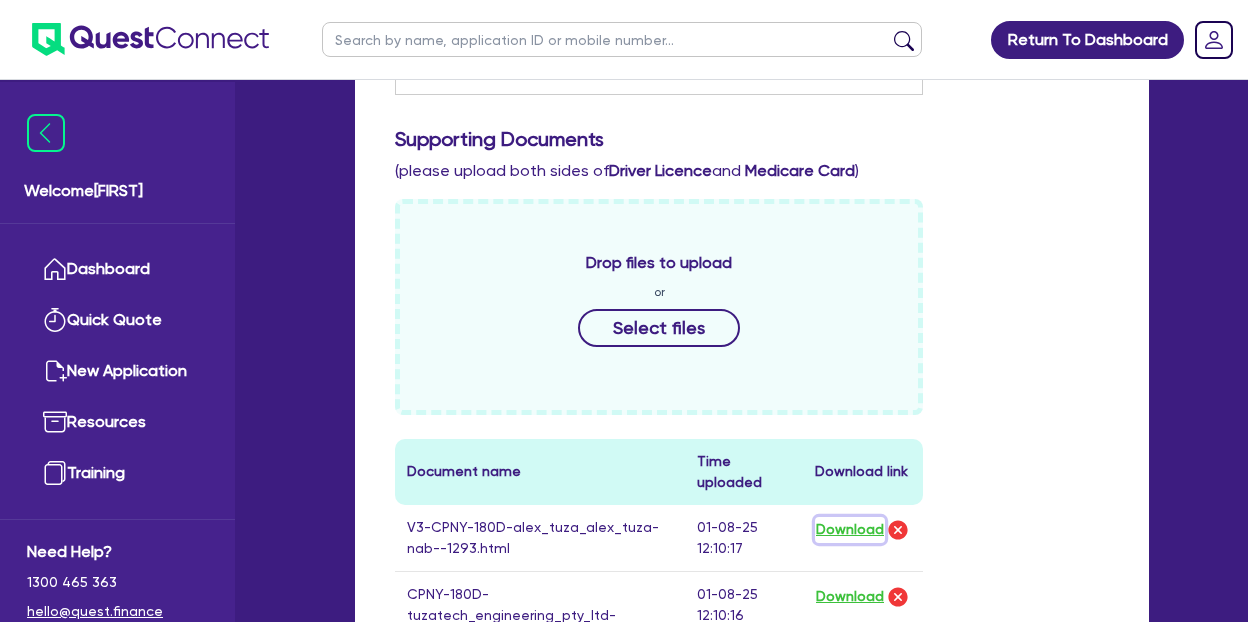 click on "Download" at bounding box center [850, 530] 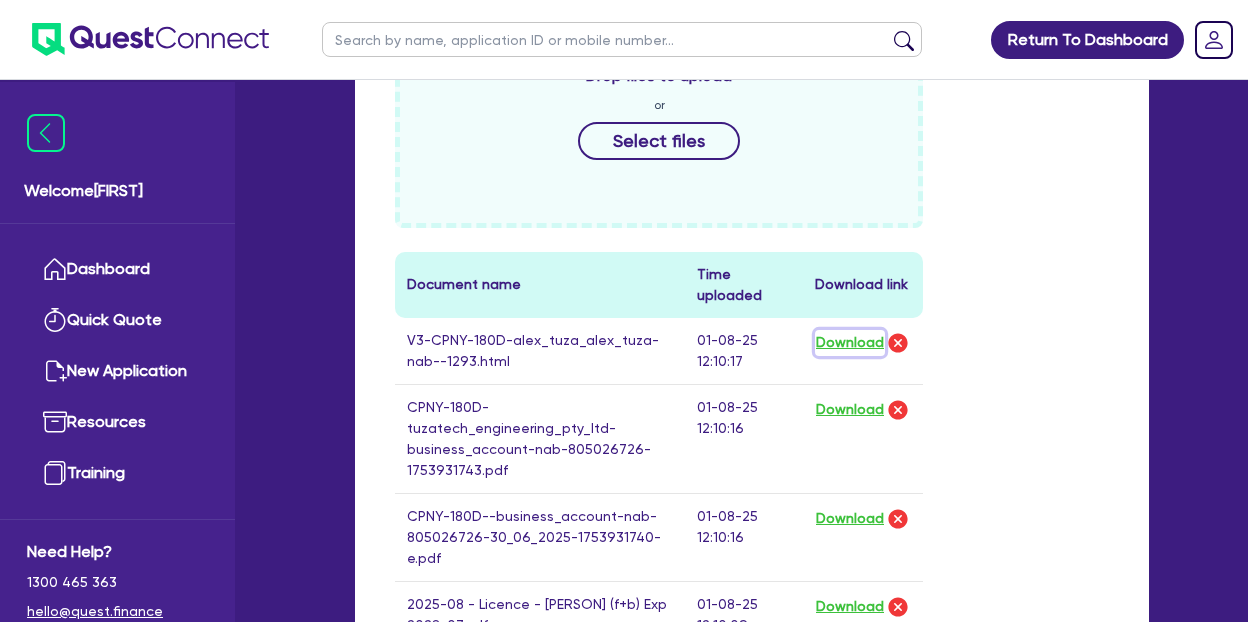 scroll, scrollTop: 1000, scrollLeft: 0, axis: vertical 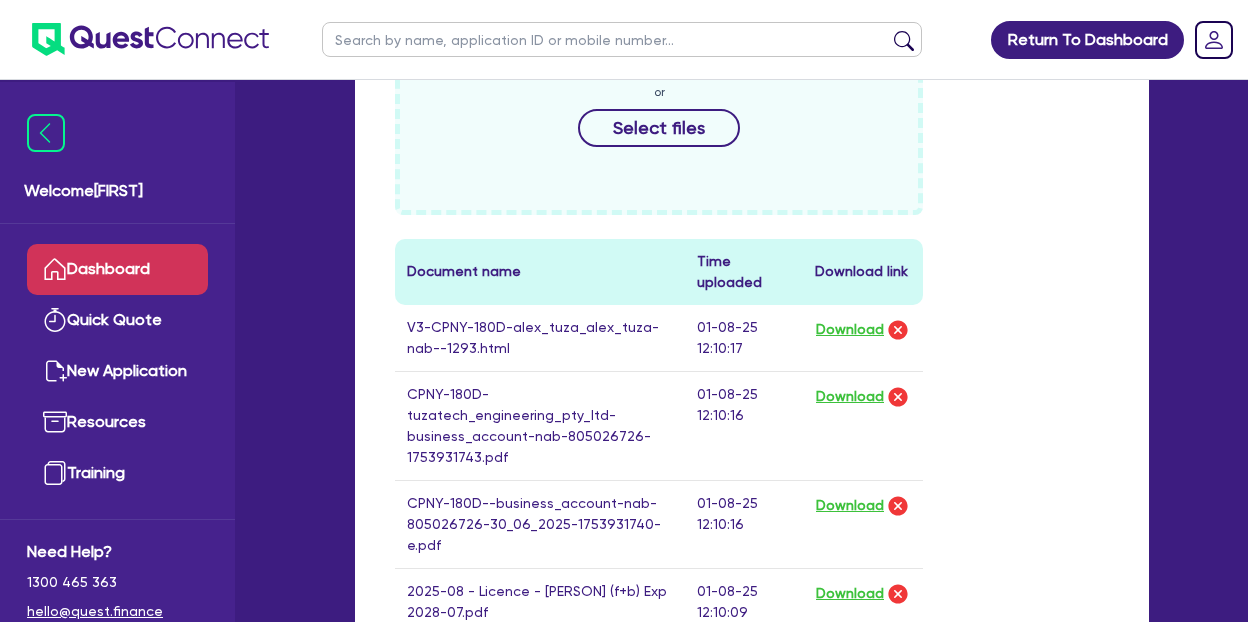 click on "Dashboard" at bounding box center (117, 269) 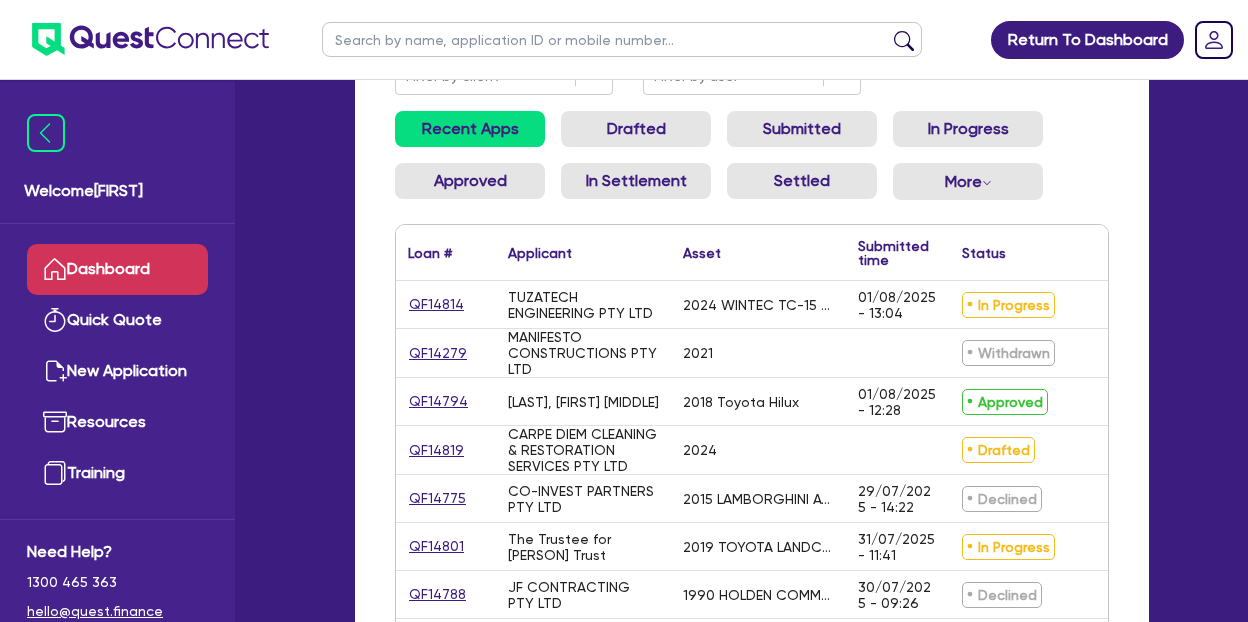 scroll, scrollTop: 0, scrollLeft: 0, axis: both 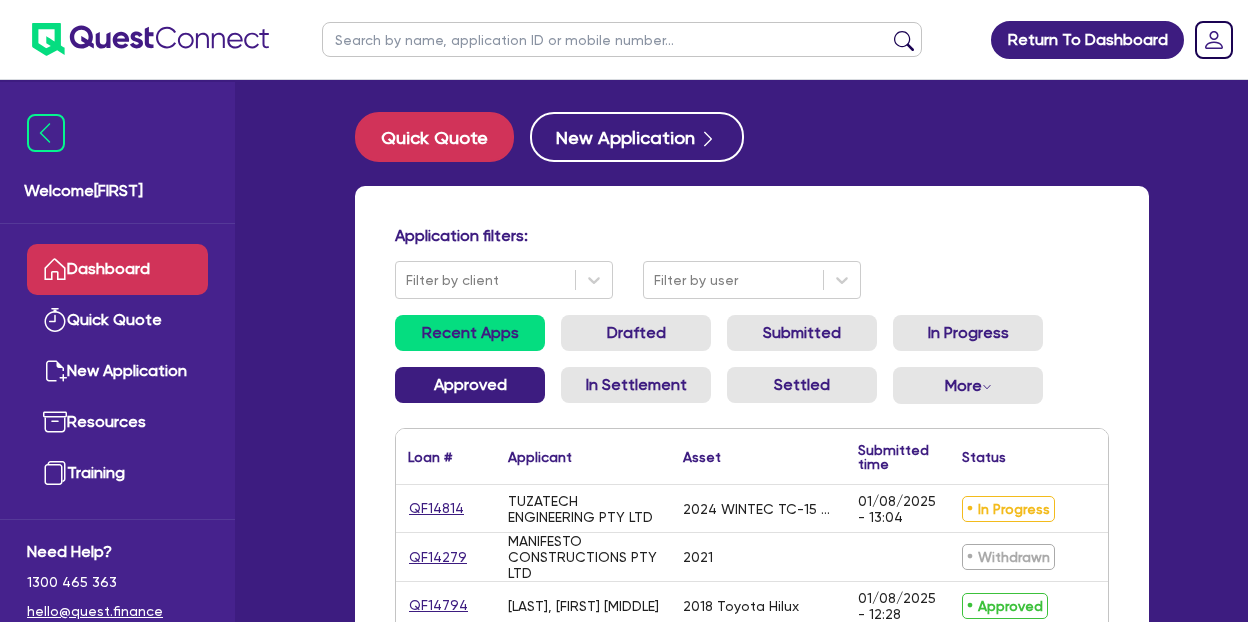 click on "Approved" at bounding box center [470, 385] 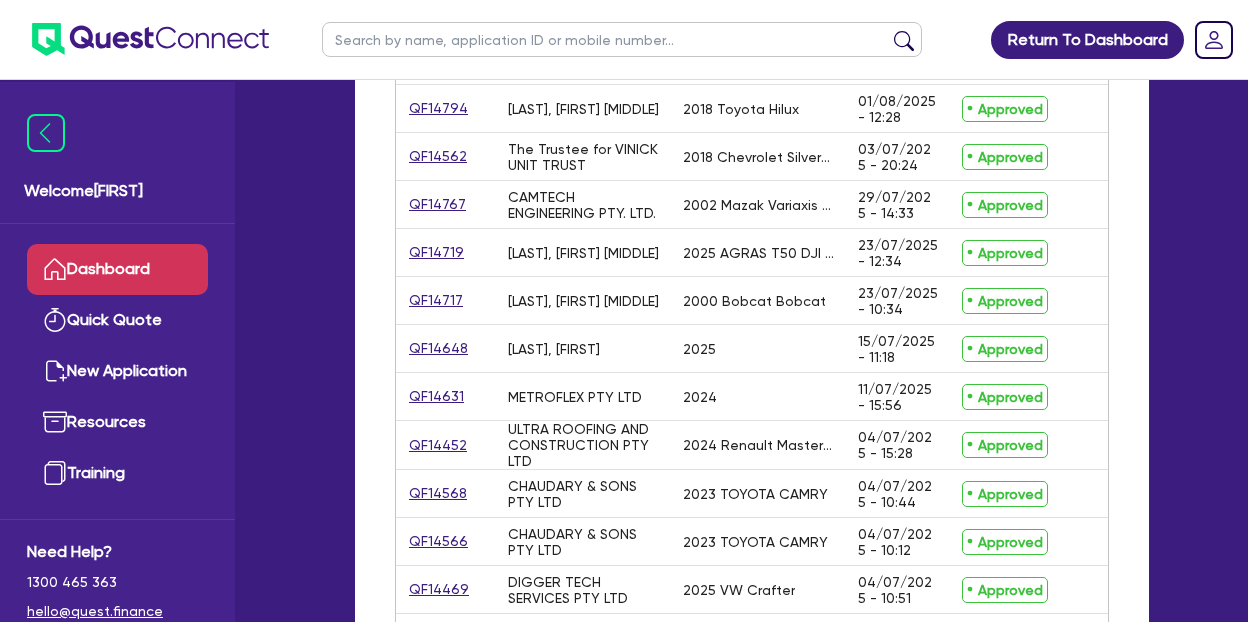 scroll, scrollTop: 0, scrollLeft: 0, axis: both 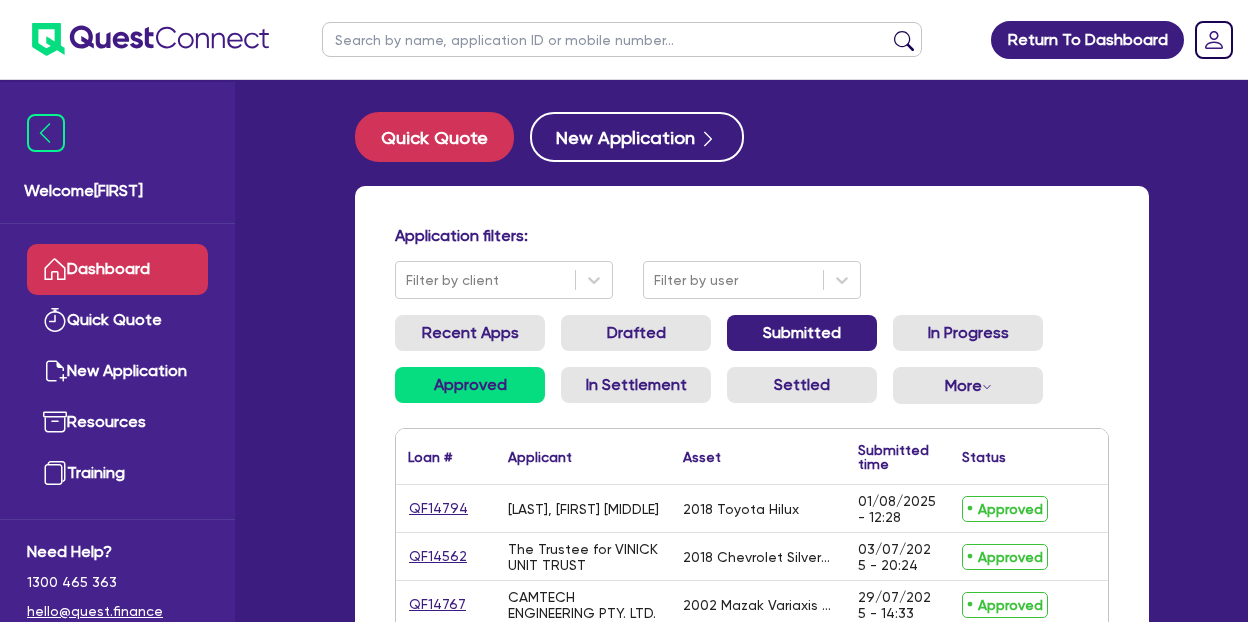 click on "Submitted" at bounding box center (802, 333) 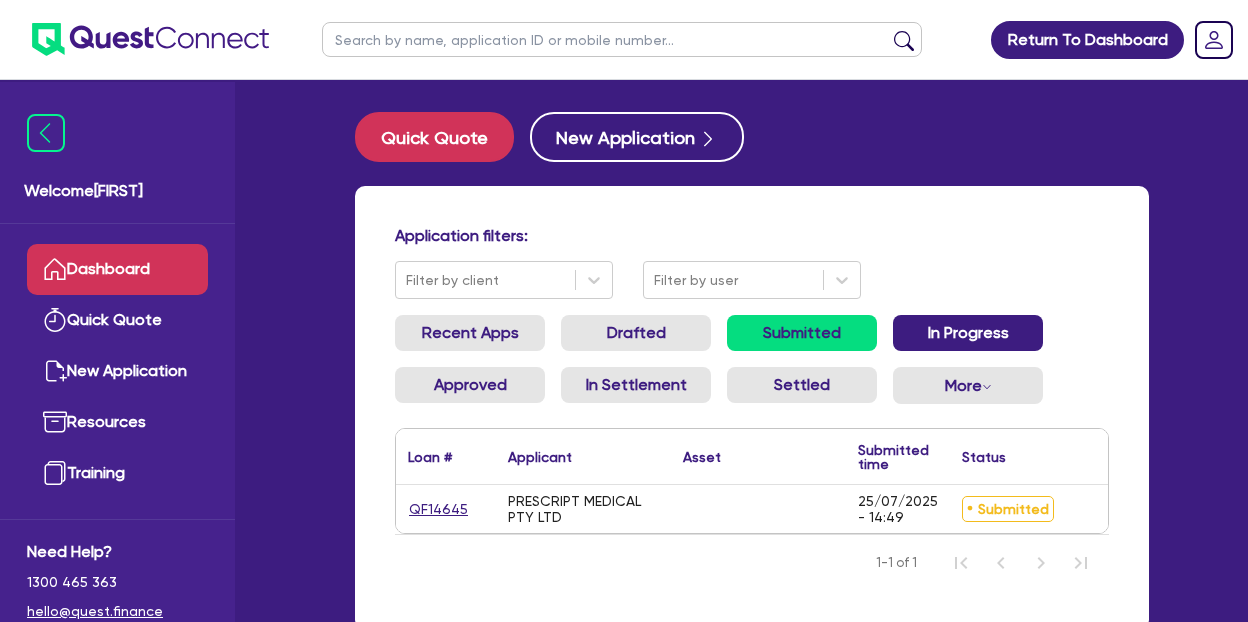 click on "In Progress" at bounding box center (968, 333) 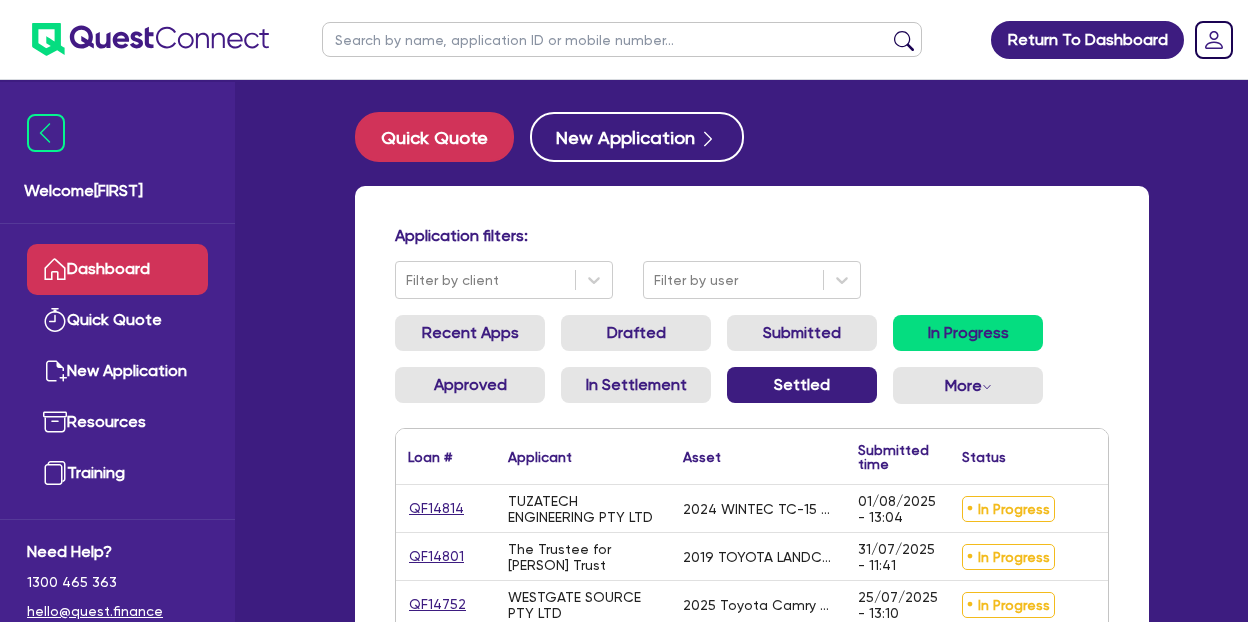 click on "Settled" at bounding box center [802, 385] 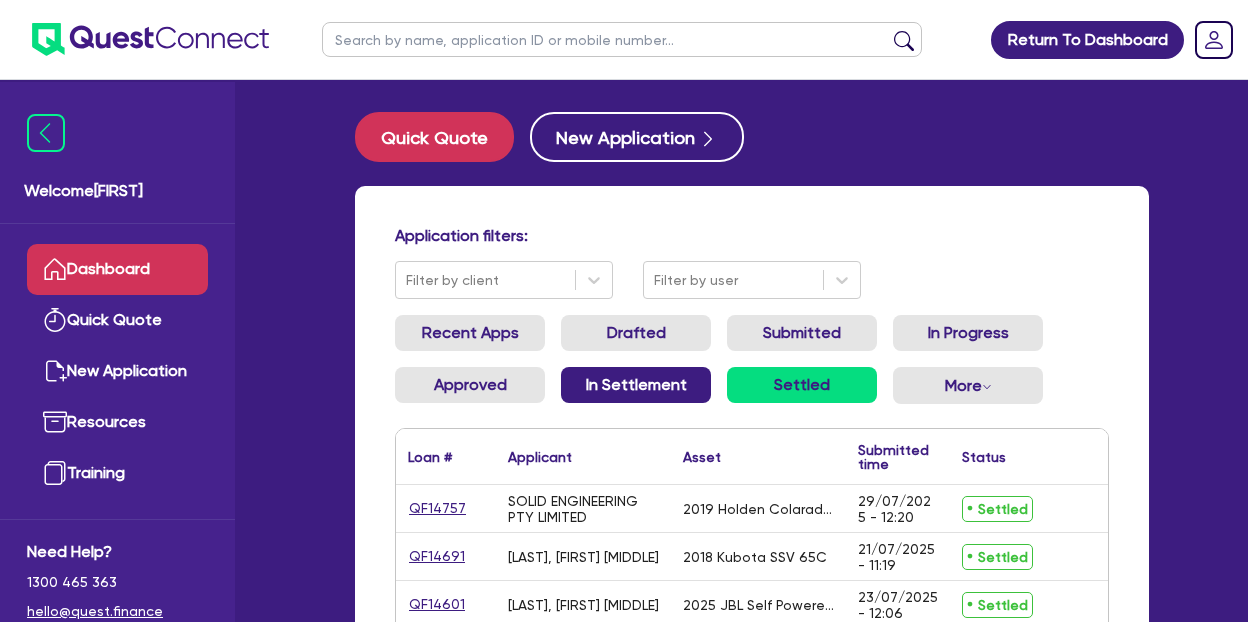 click on "In Settlement" at bounding box center [636, 385] 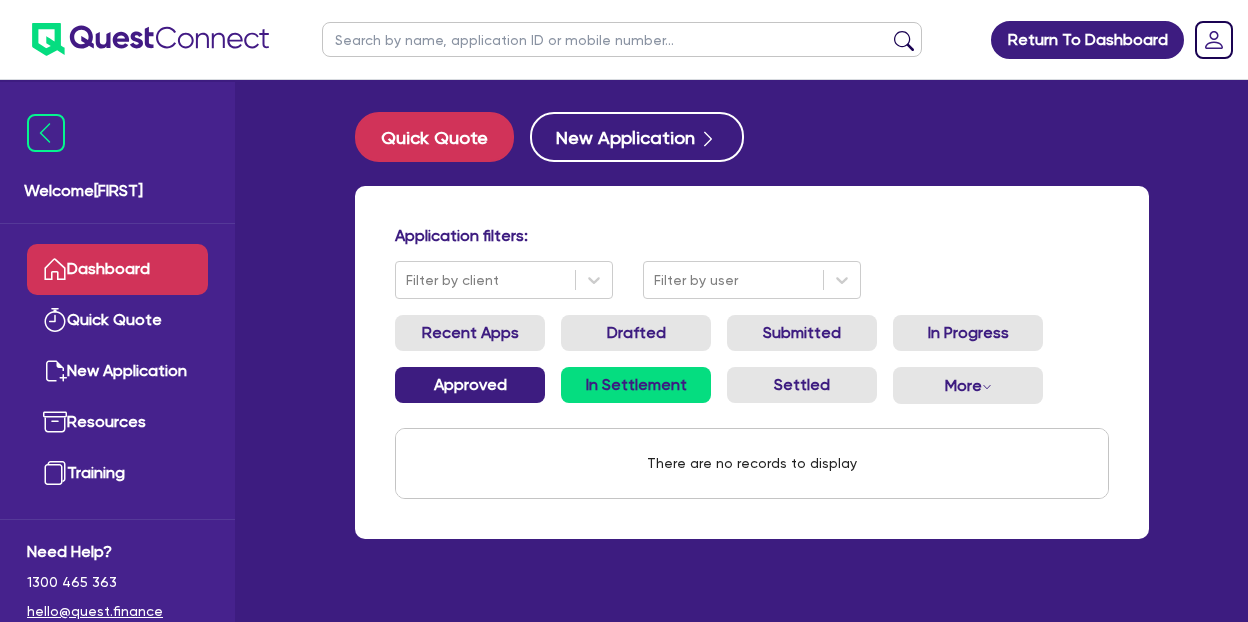 click on "Approved" at bounding box center [470, 385] 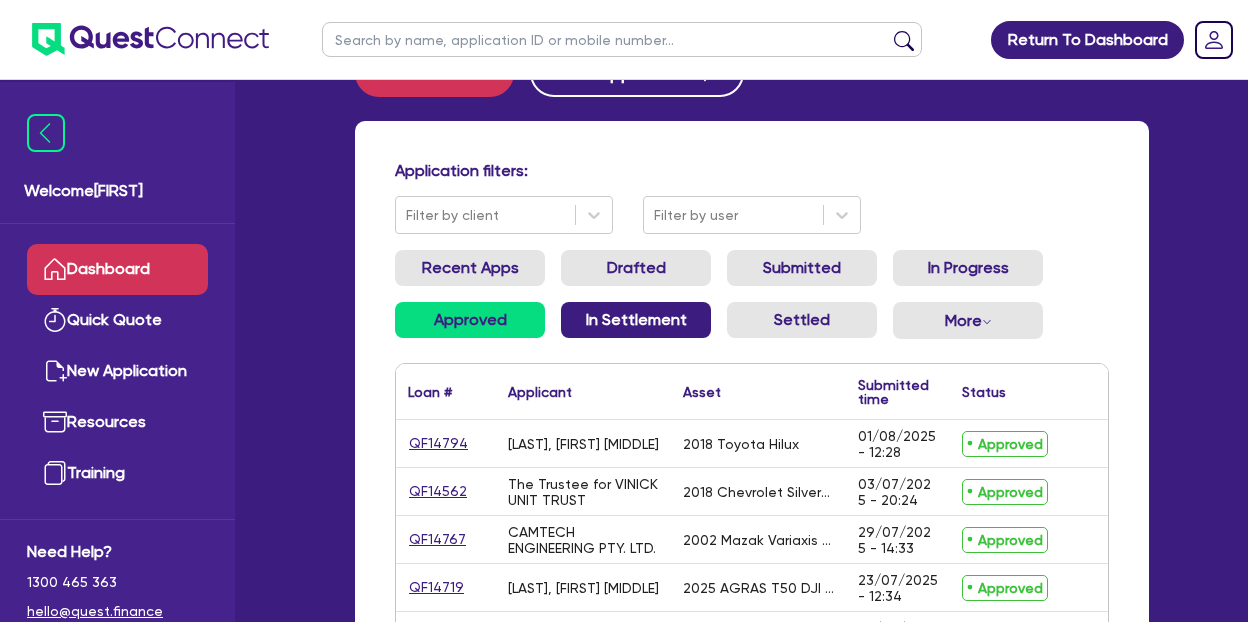 scroll, scrollTop: 100, scrollLeft: 0, axis: vertical 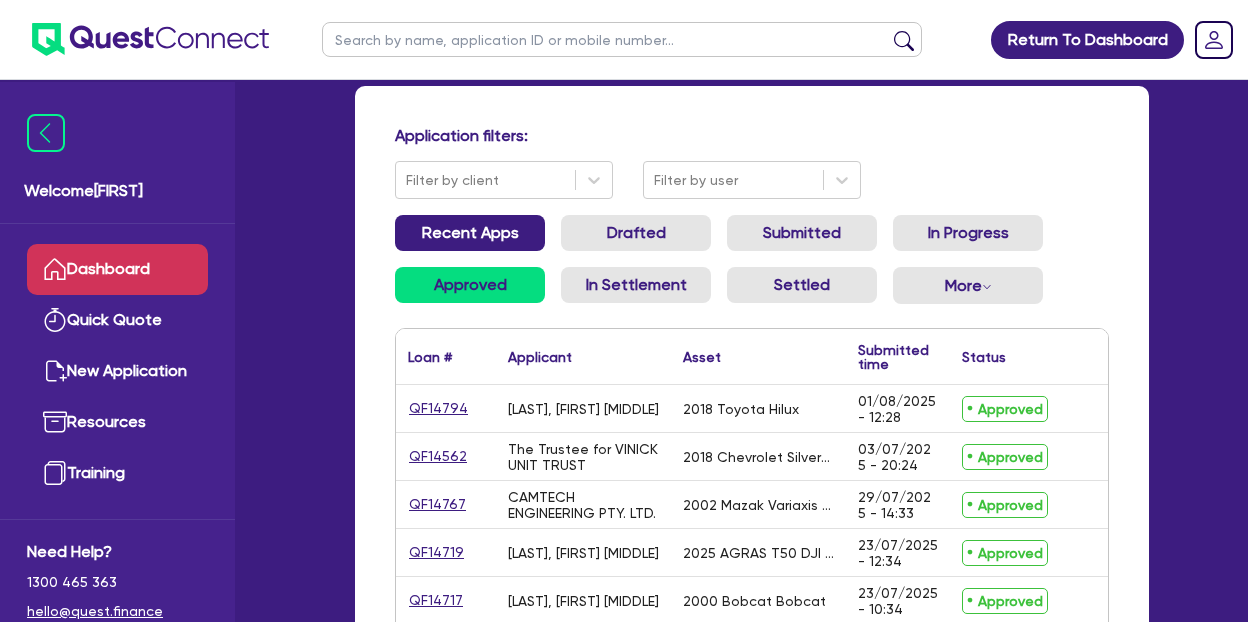 click on "Recent Apps" at bounding box center (470, 233) 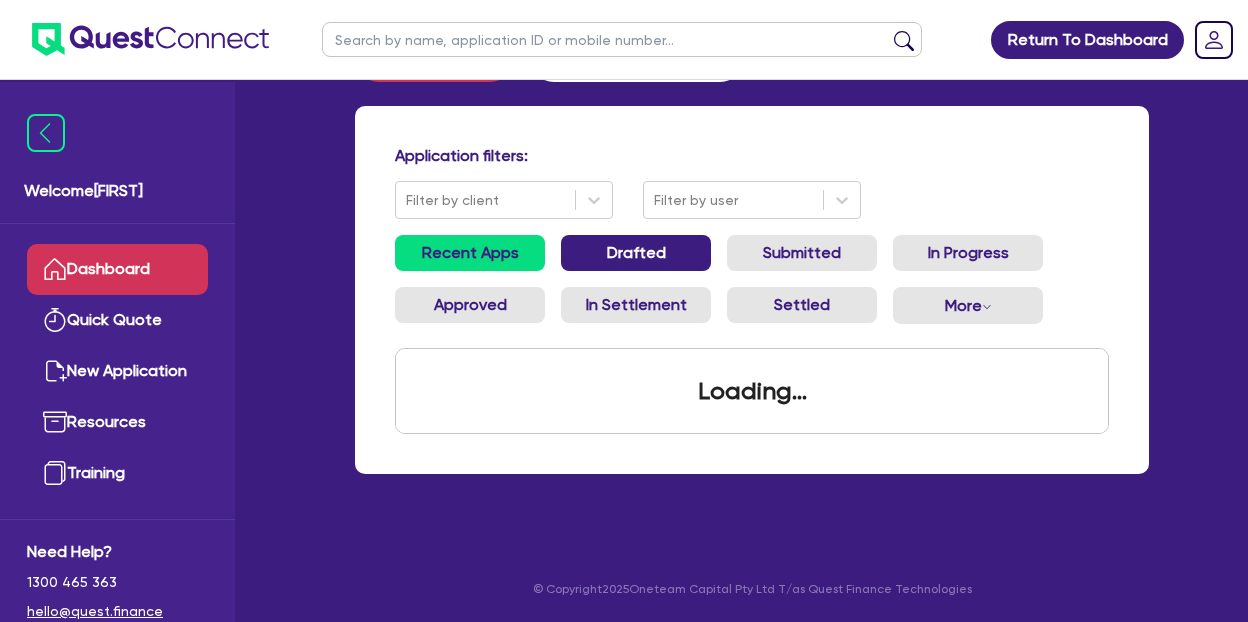 scroll, scrollTop: 100, scrollLeft: 0, axis: vertical 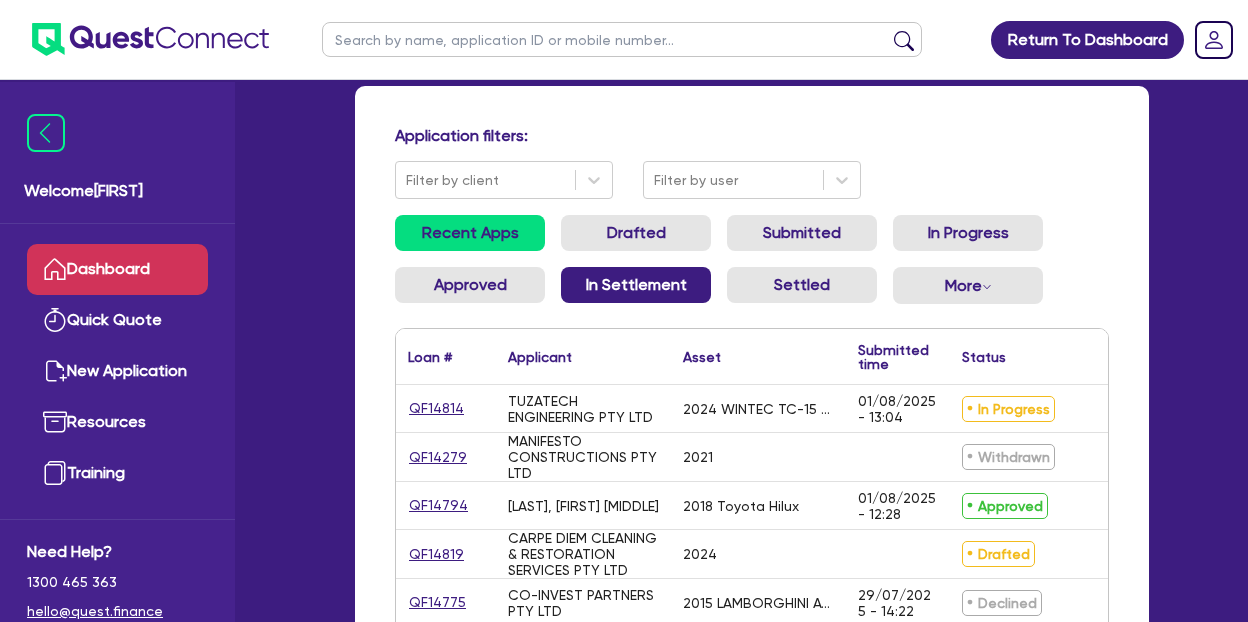 click on "In Settlement" at bounding box center (636, 285) 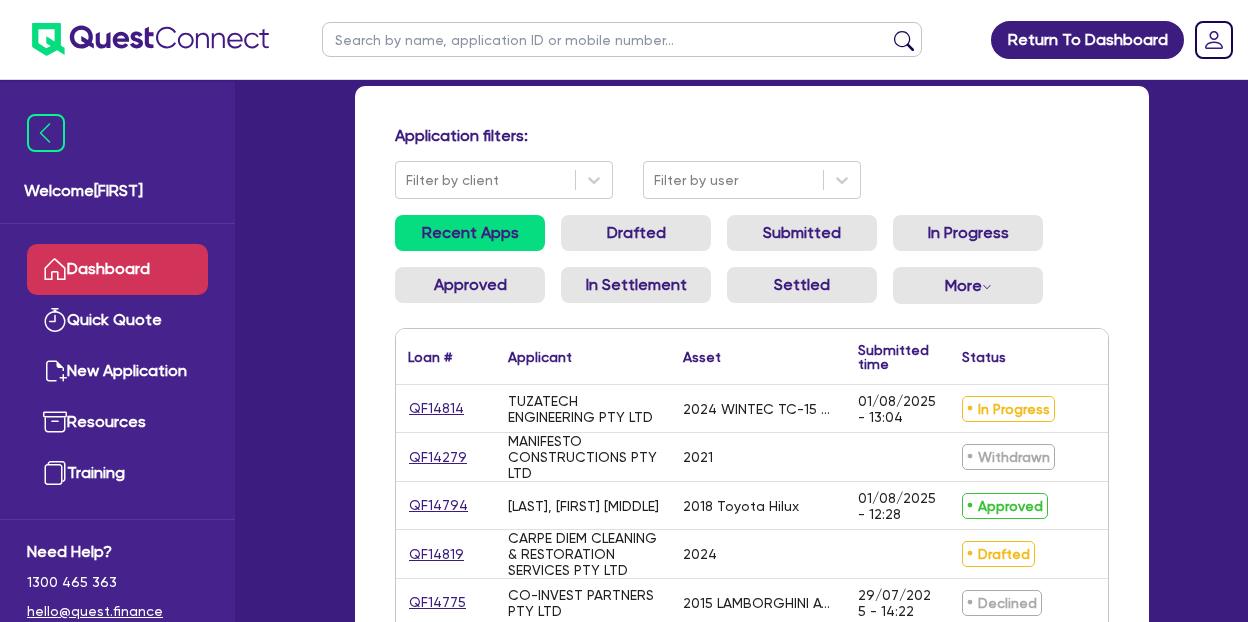 scroll, scrollTop: 80, scrollLeft: 0, axis: vertical 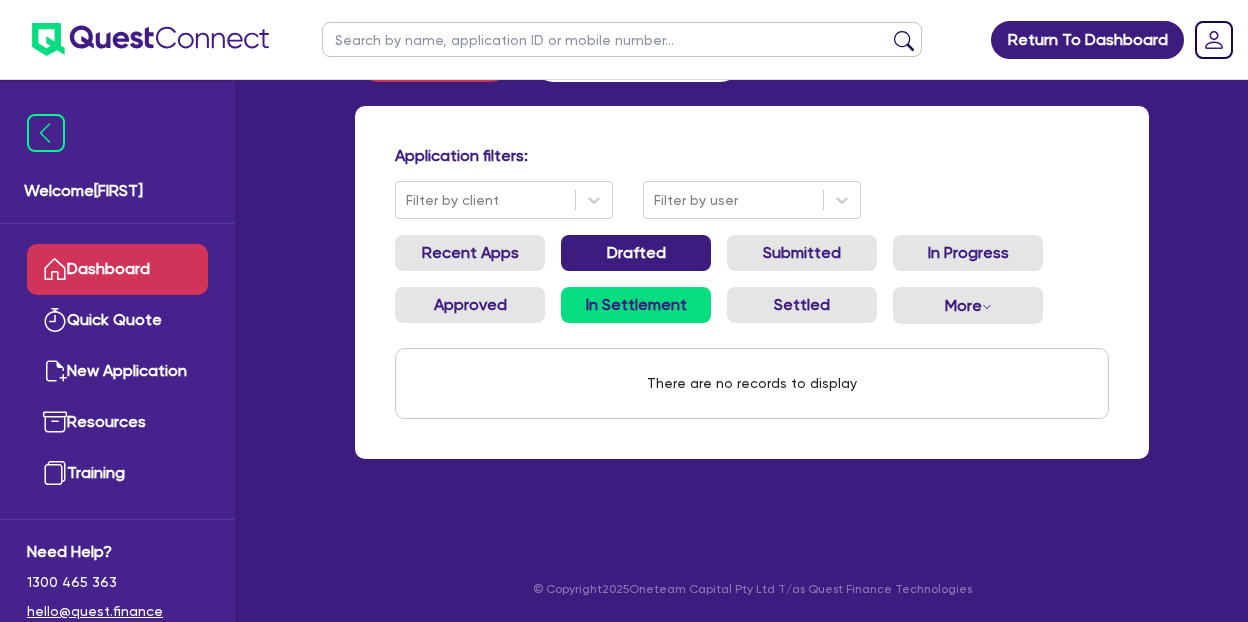 click on "Drafted" at bounding box center [636, 253] 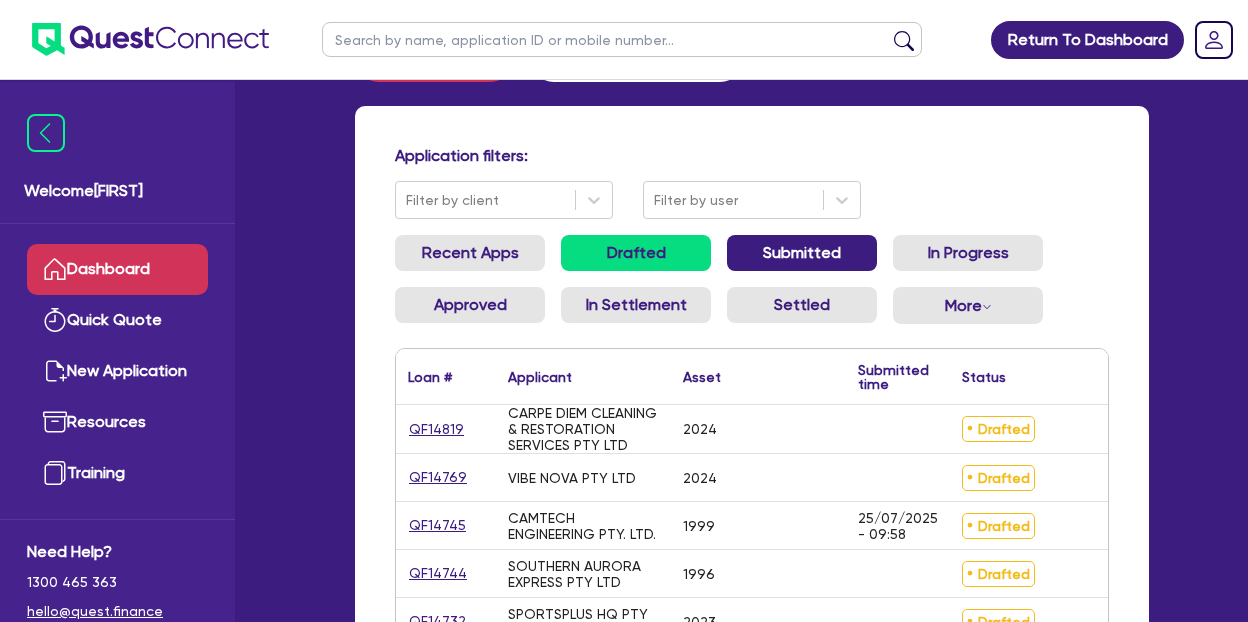 click on "Submitted" at bounding box center [802, 253] 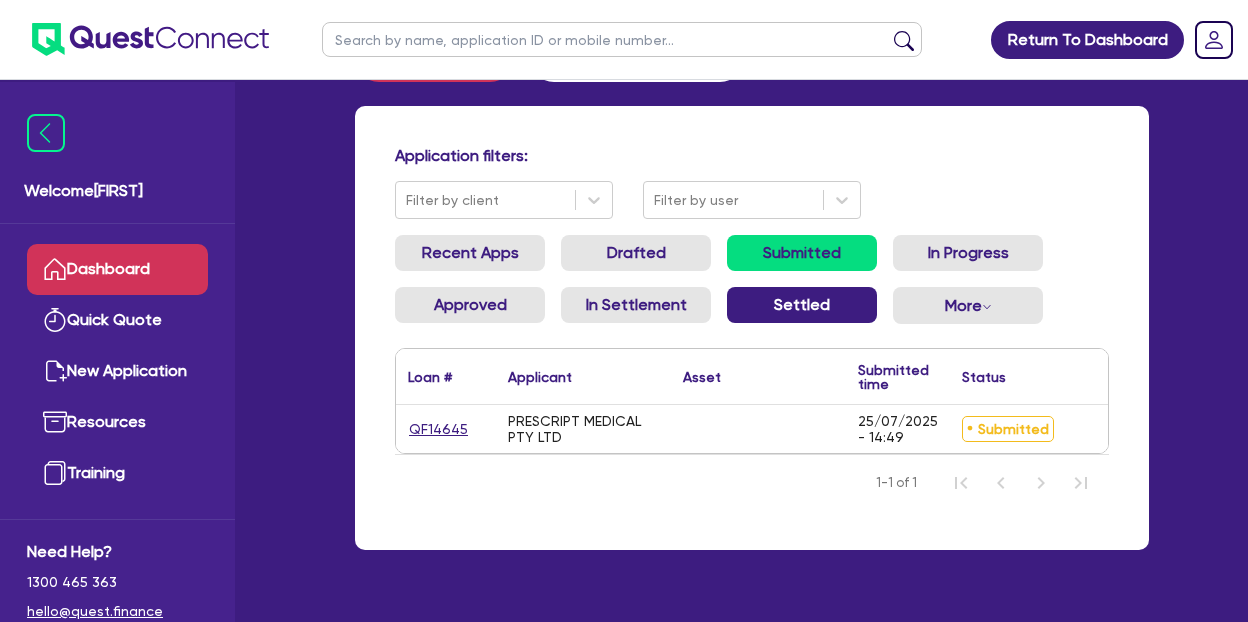 click on "Settled" at bounding box center (802, 305) 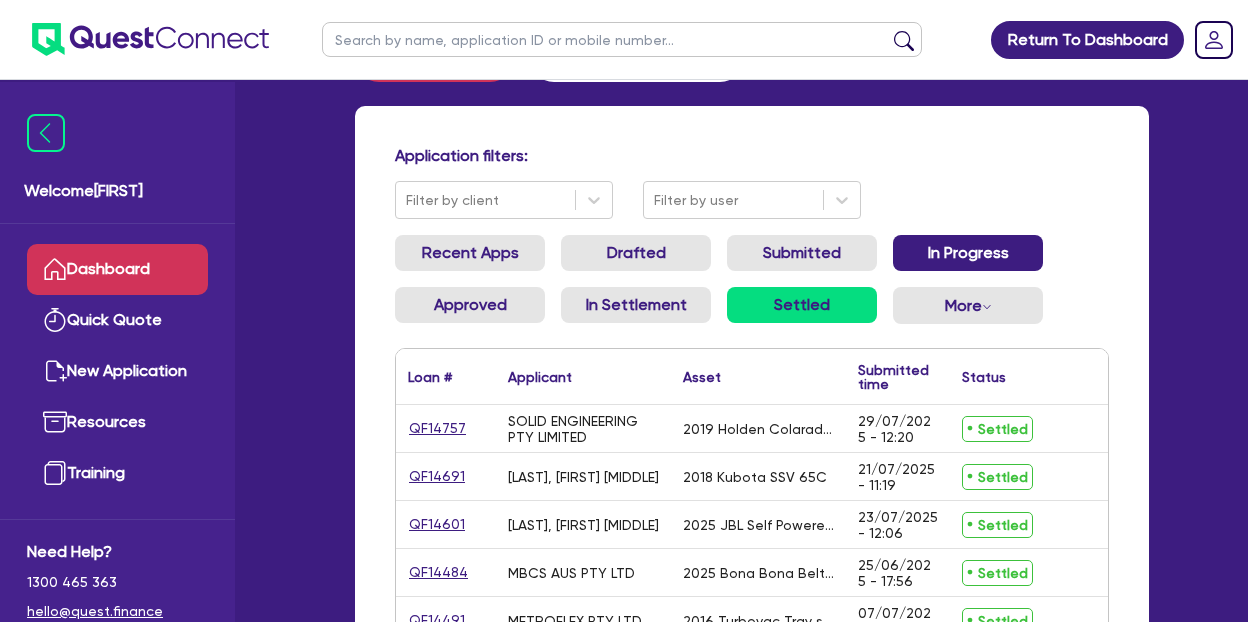 click on "In Progress" at bounding box center [968, 253] 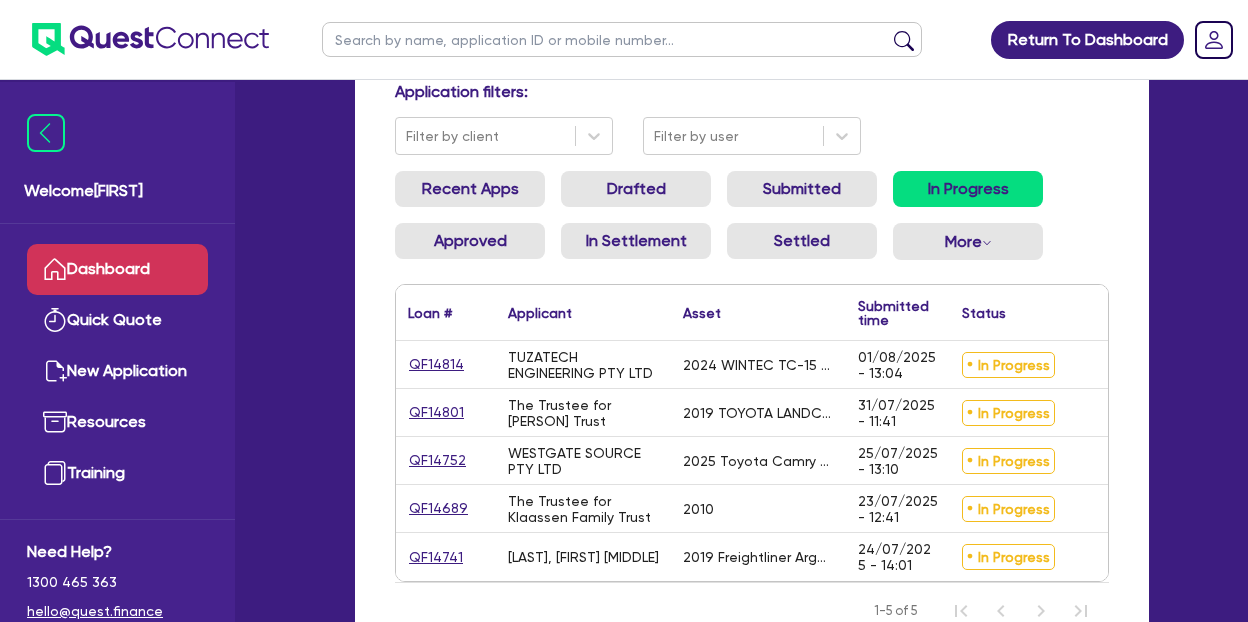 scroll, scrollTop: 180, scrollLeft: 0, axis: vertical 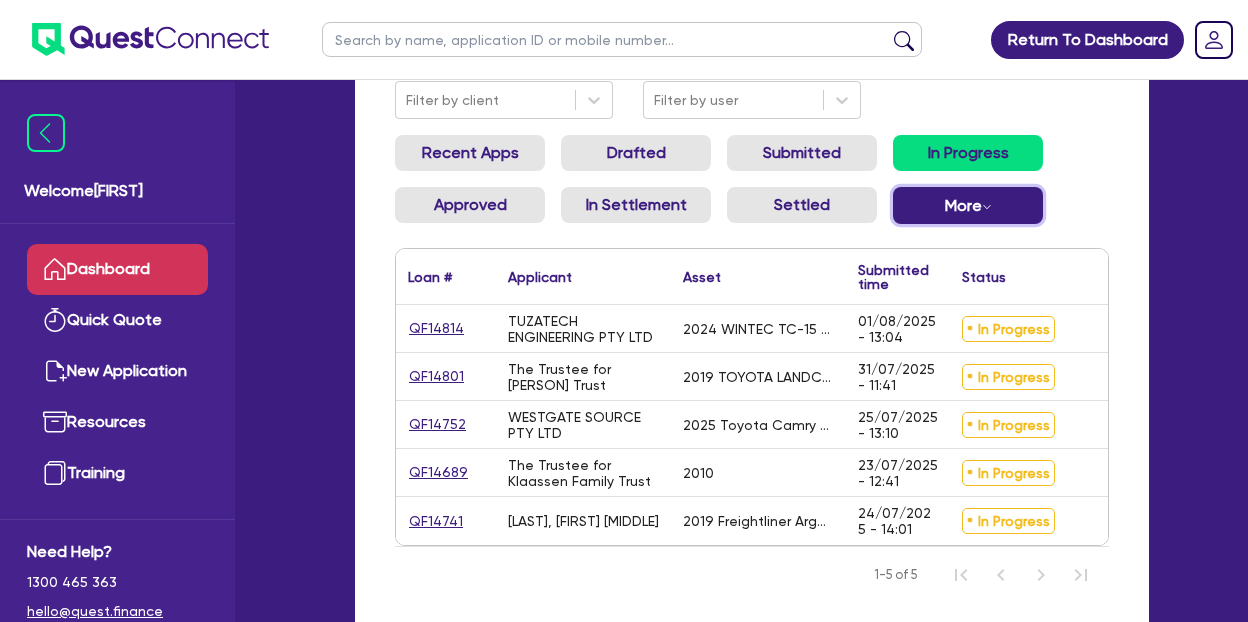 click on "More
Withdrawn Declined" at bounding box center (968, 205) 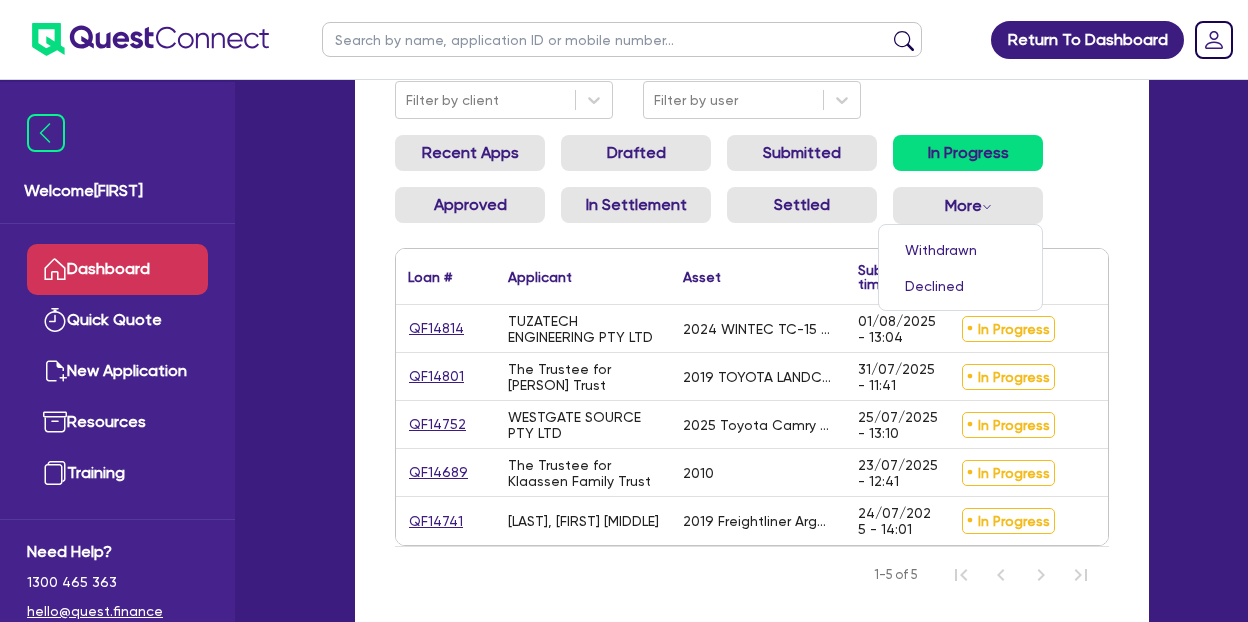 click on "Recent Apps Drafted Submitted In Progress Approved In Settlement Settled More
Withdrawn Declined" at bounding box center (752, 187) 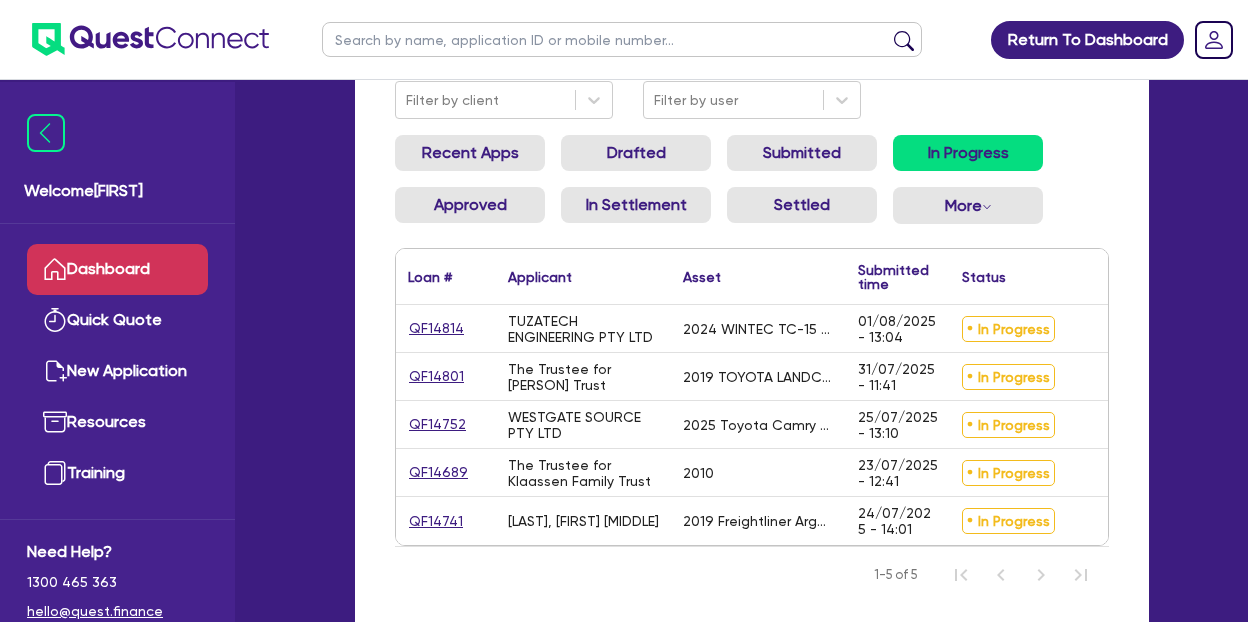 click on "Dashboard" at bounding box center [117, 269] 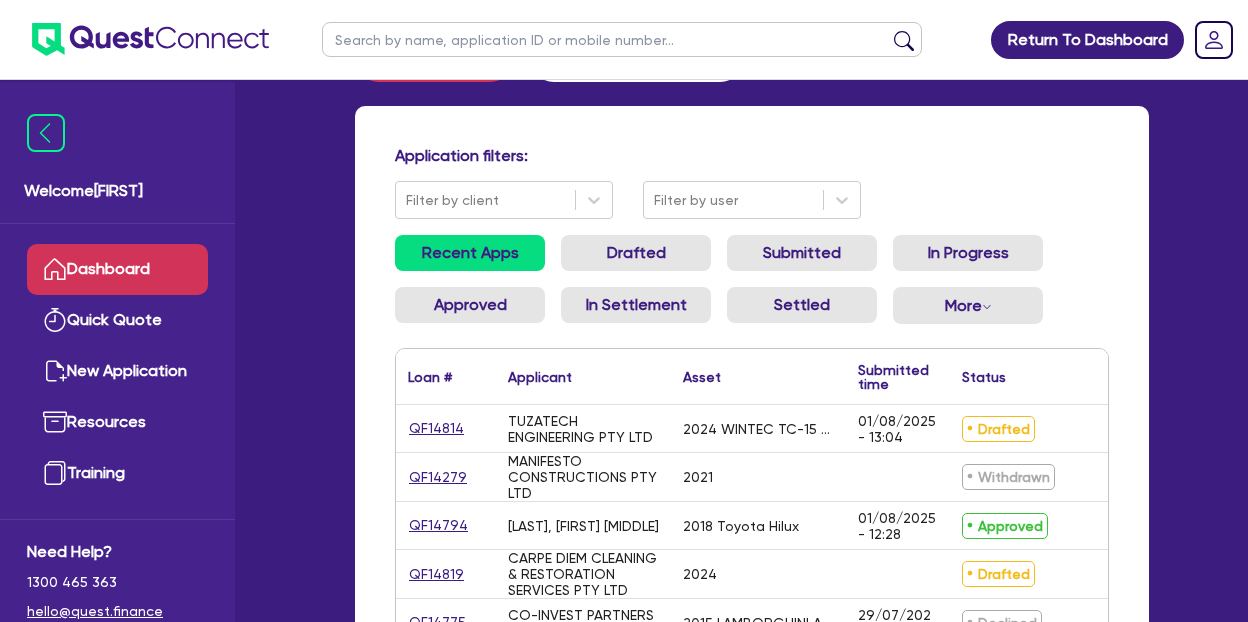 scroll, scrollTop: 180, scrollLeft: 0, axis: vertical 